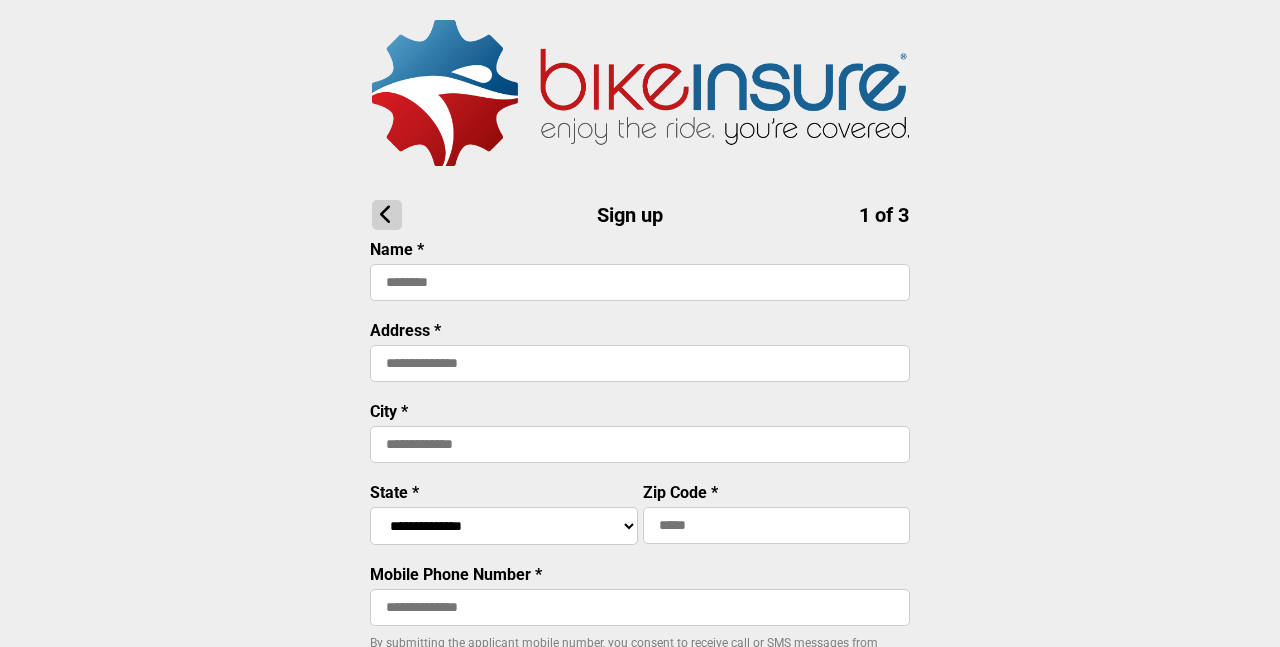 scroll, scrollTop: 0, scrollLeft: 0, axis: both 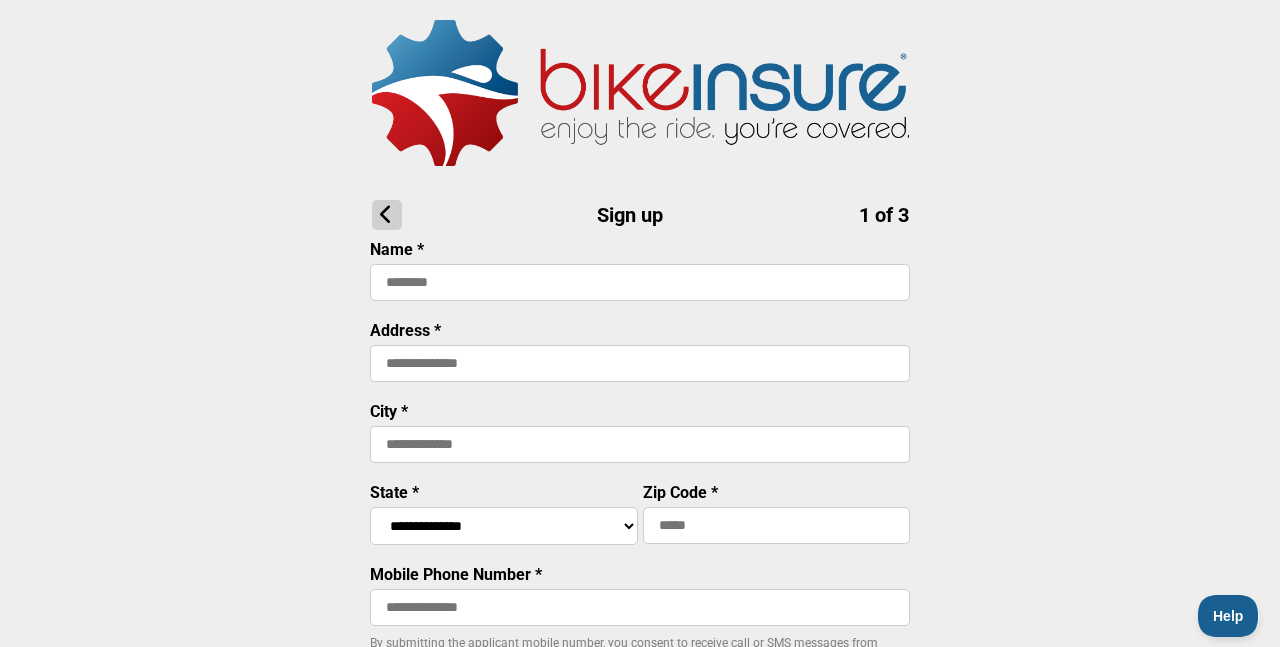 click at bounding box center [640, 282] 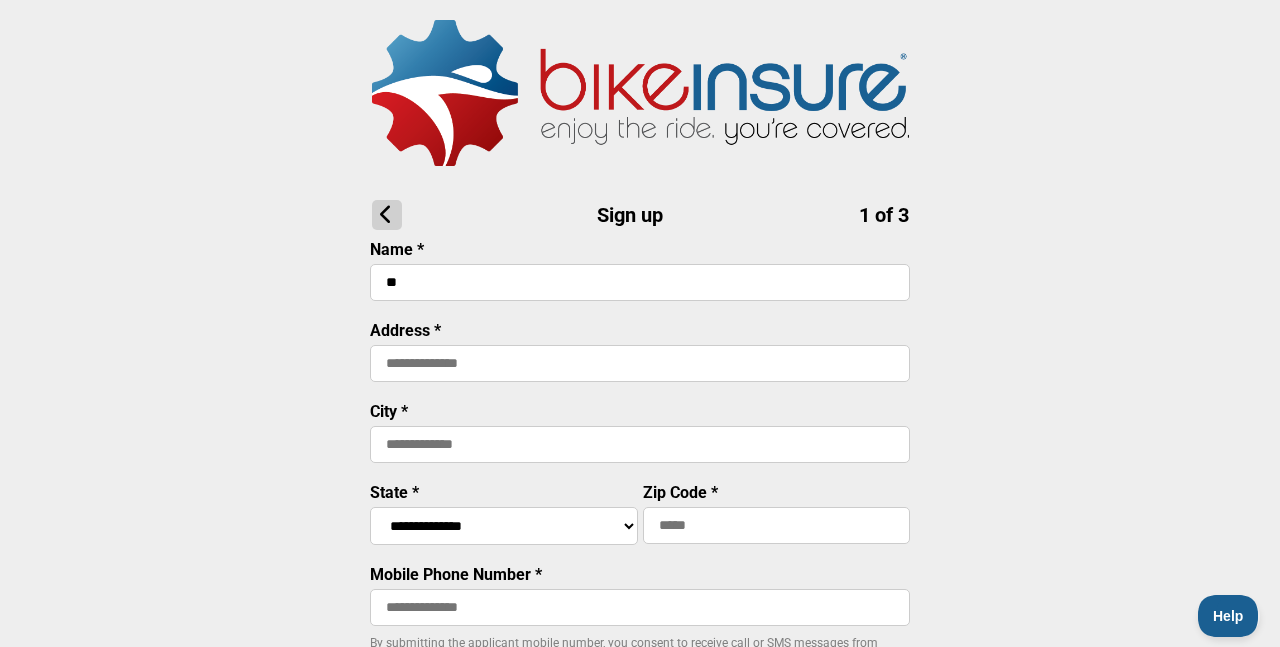 type on "*" 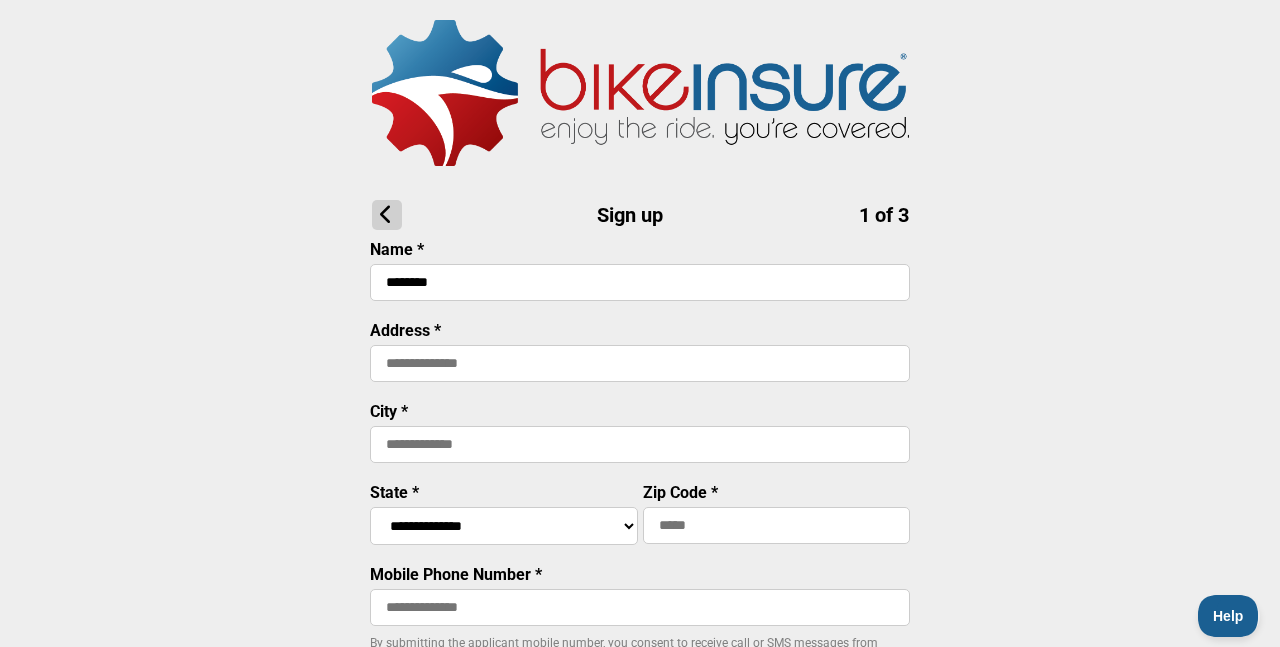 type on "********" 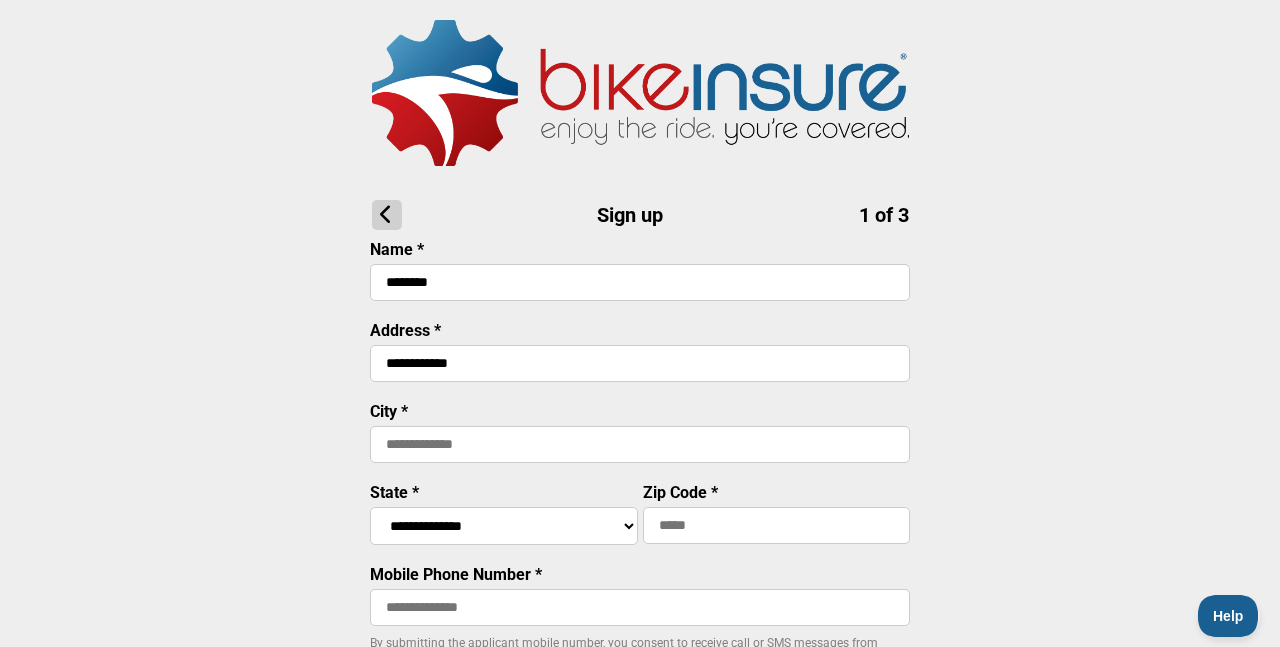 type on "**********" 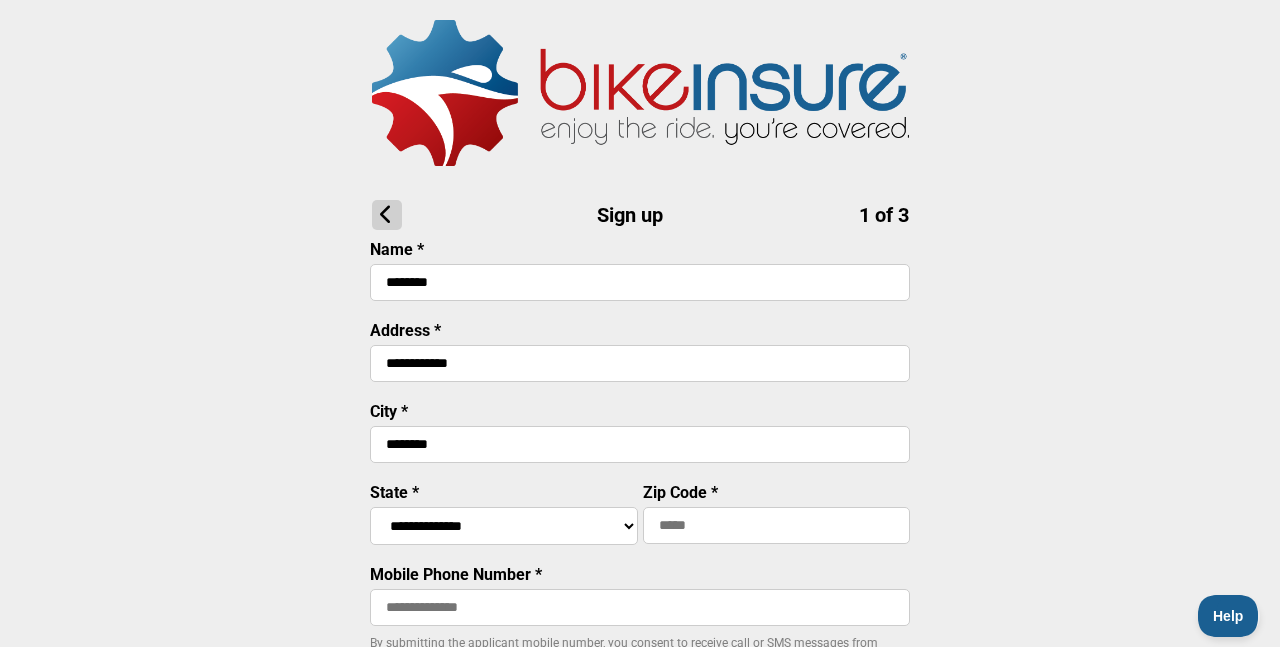 type on "********" 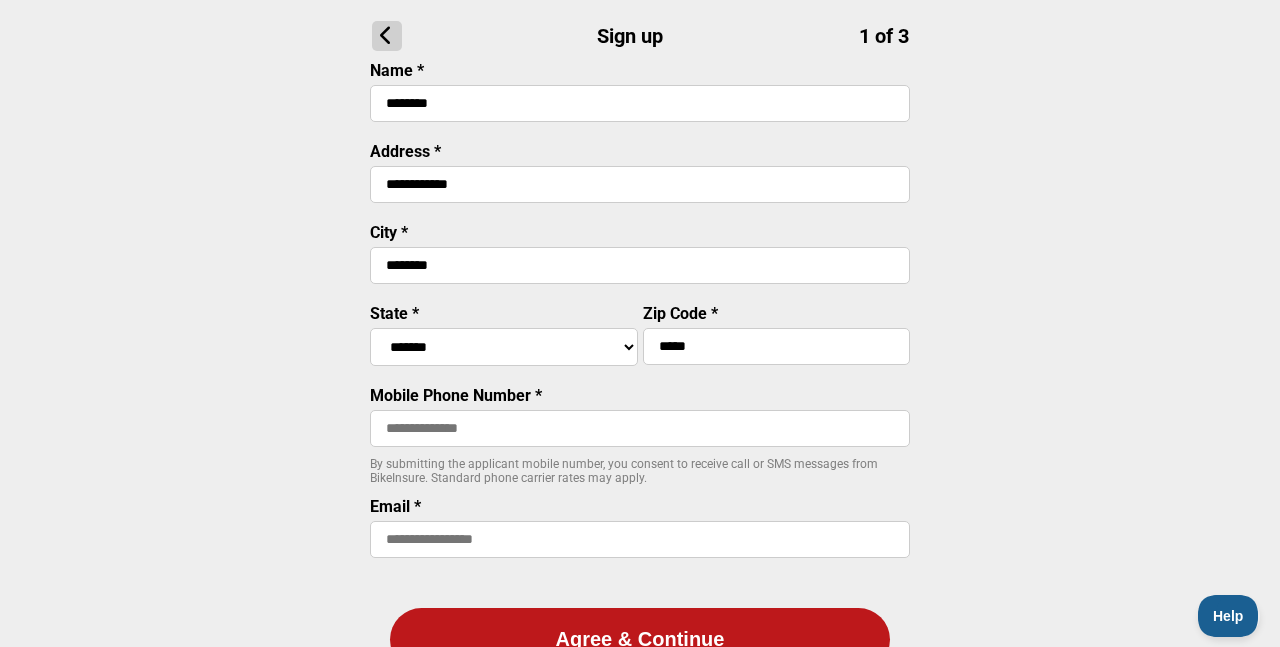 scroll, scrollTop: 194, scrollLeft: 0, axis: vertical 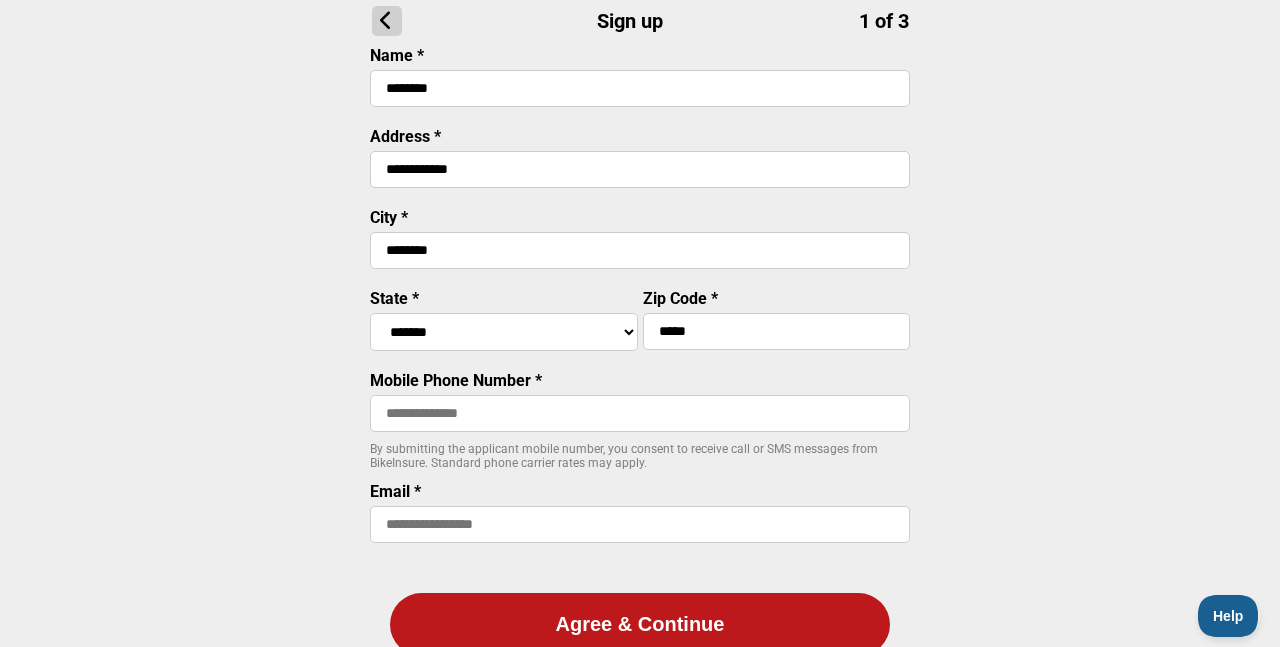 type on "*****" 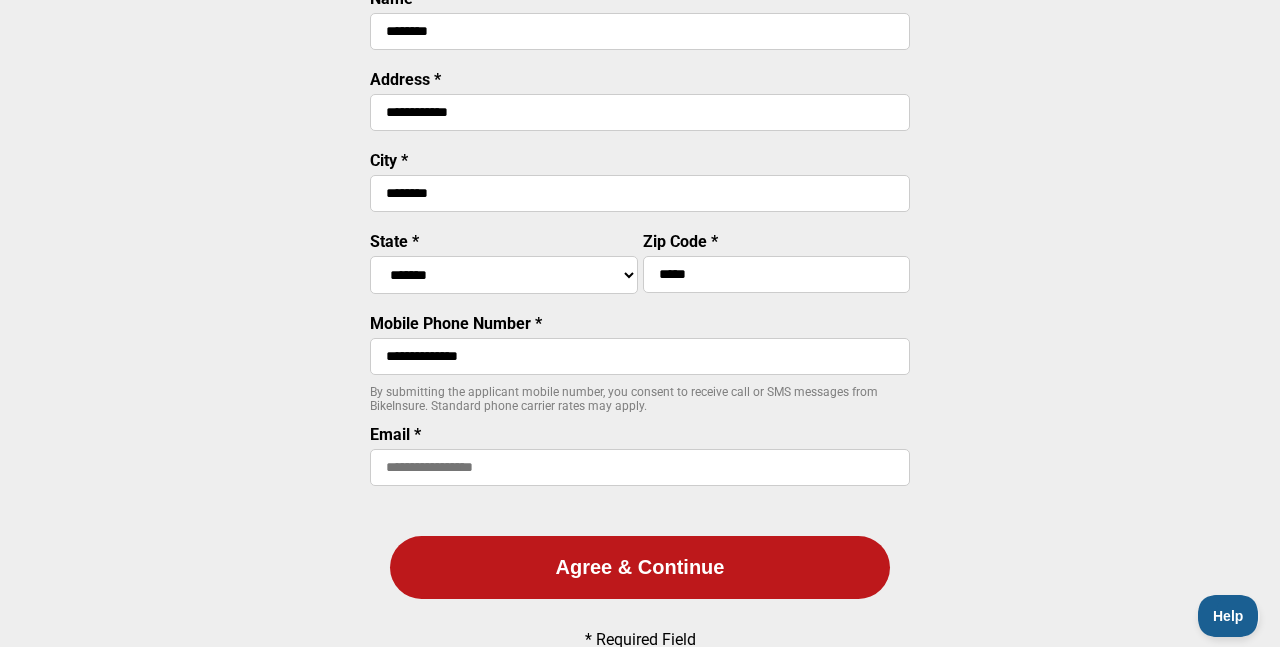 scroll, scrollTop: 256, scrollLeft: 0, axis: vertical 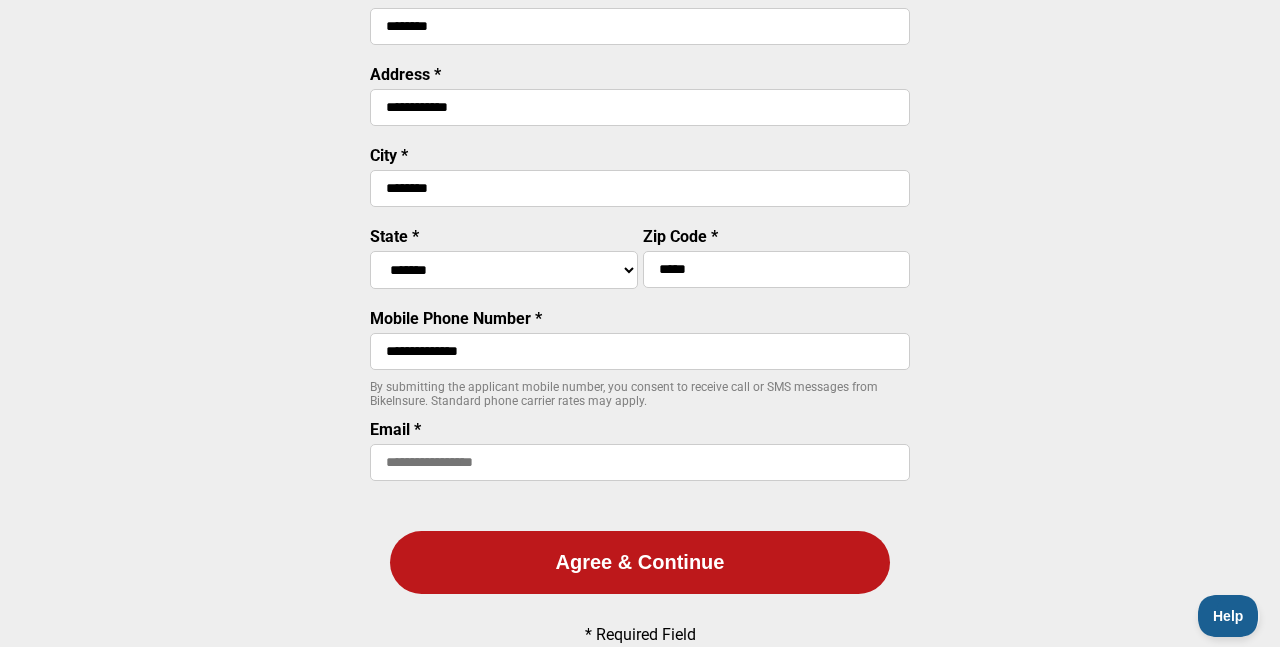type on "**********" 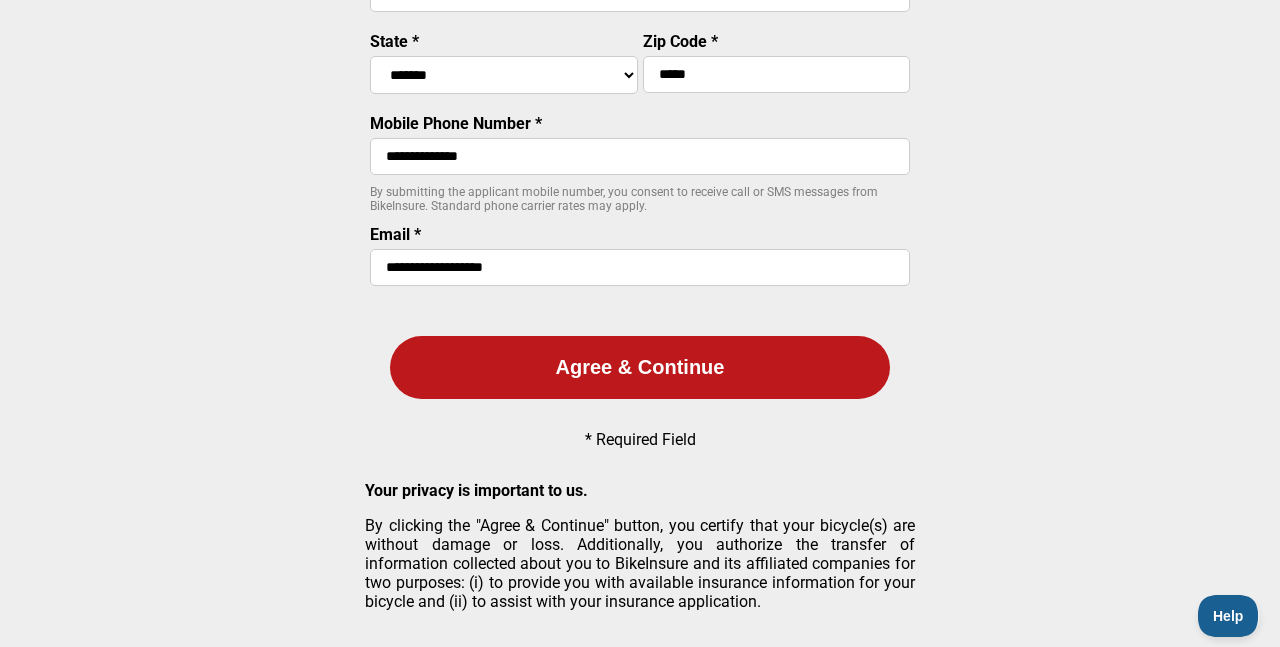 scroll, scrollTop: 456, scrollLeft: 0, axis: vertical 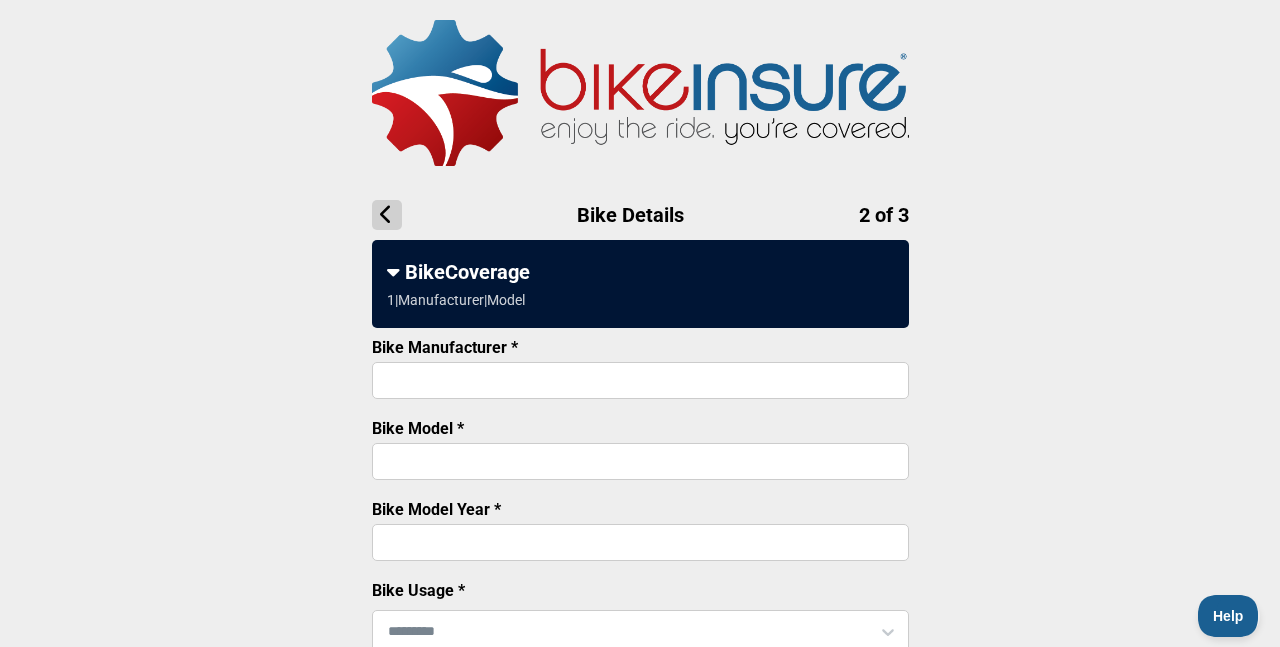 click on "Bike Manufacturer   *" at bounding box center (640, 380) 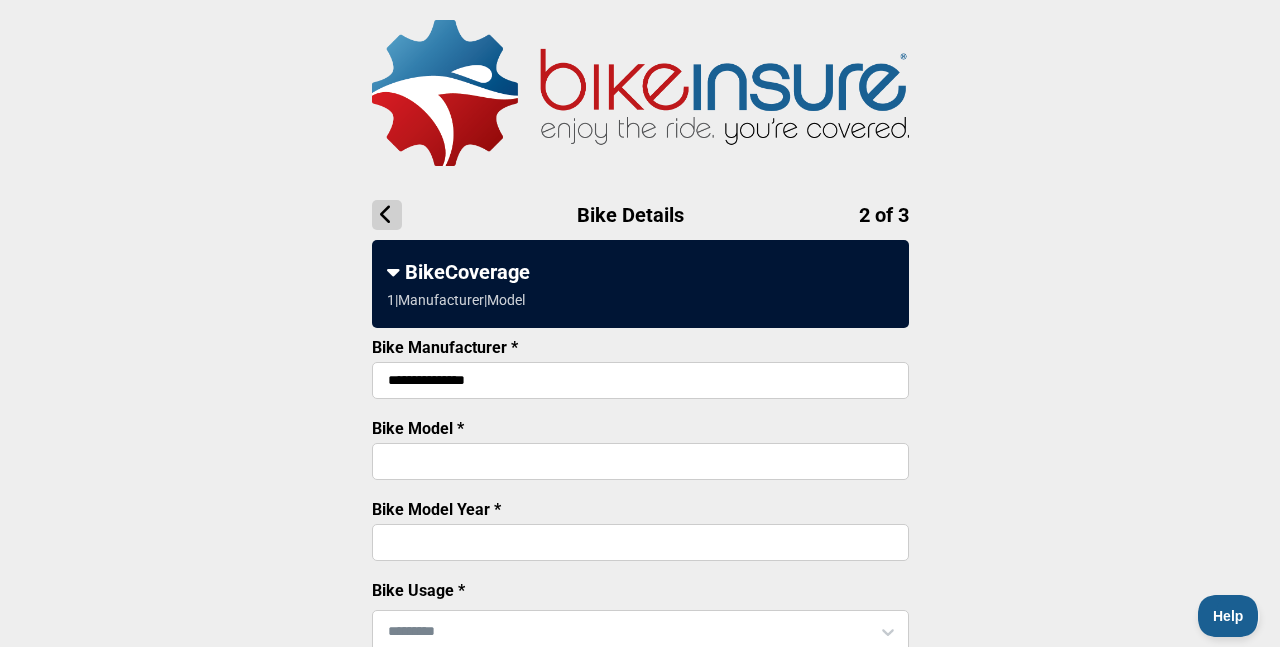 type on "**********" 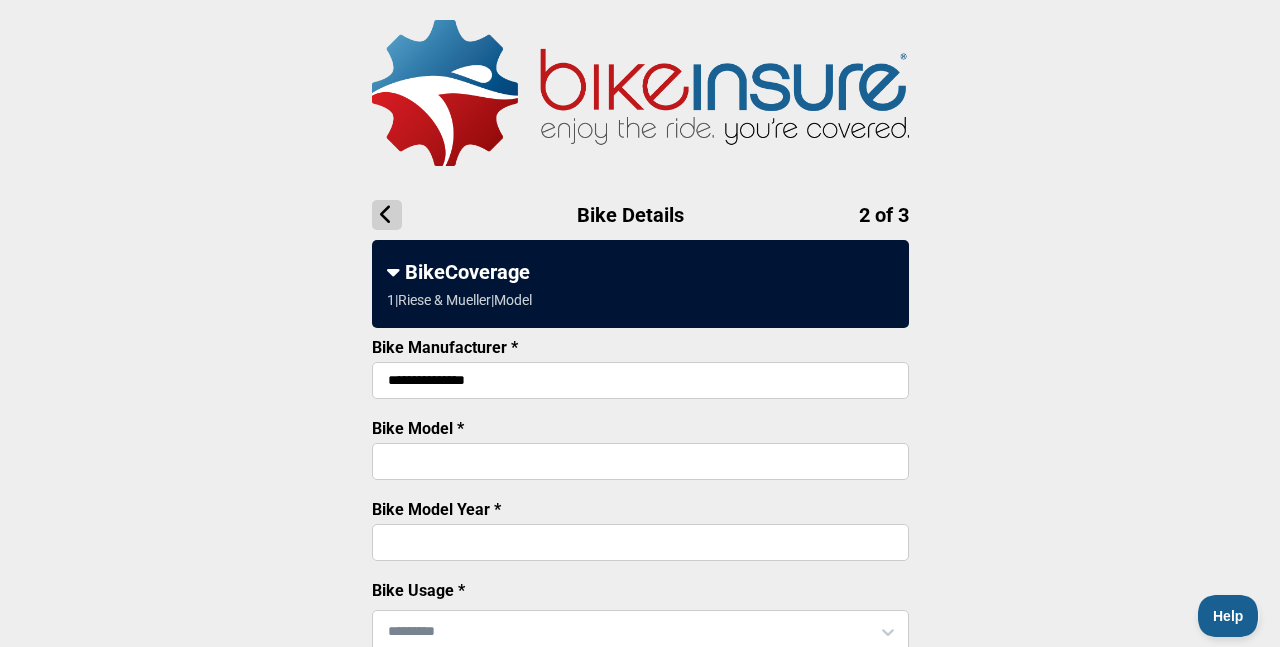 click on "Bike Model   *" at bounding box center [640, 461] 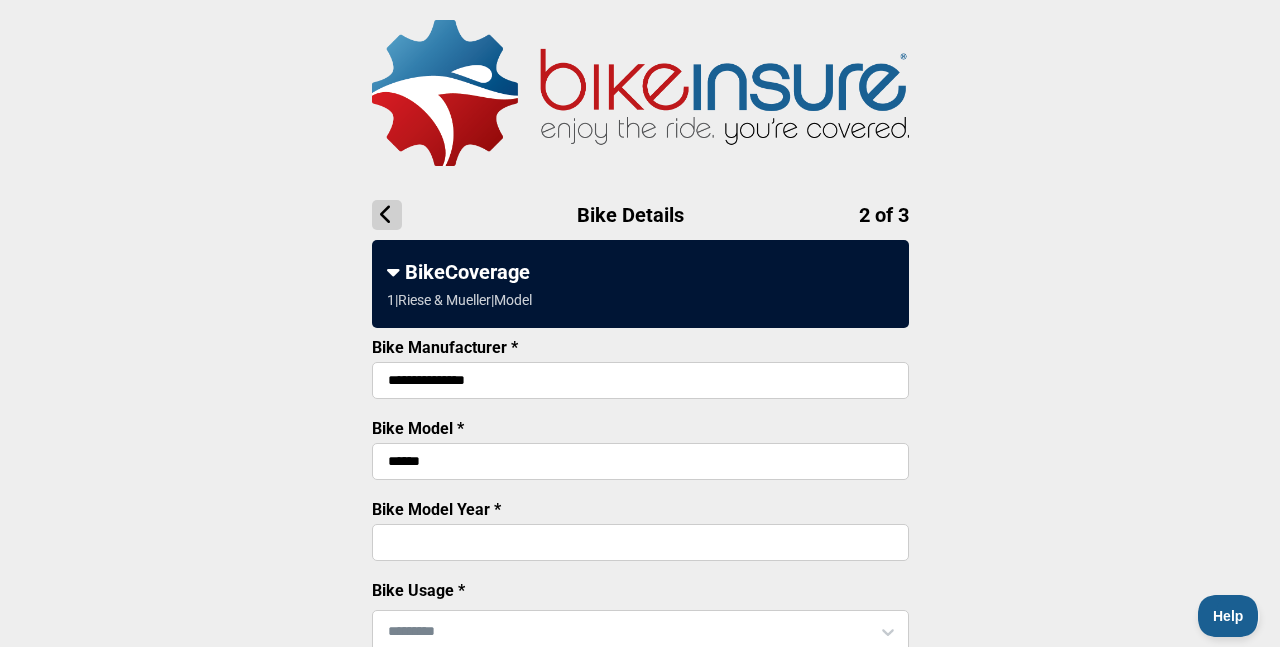 type on "******" 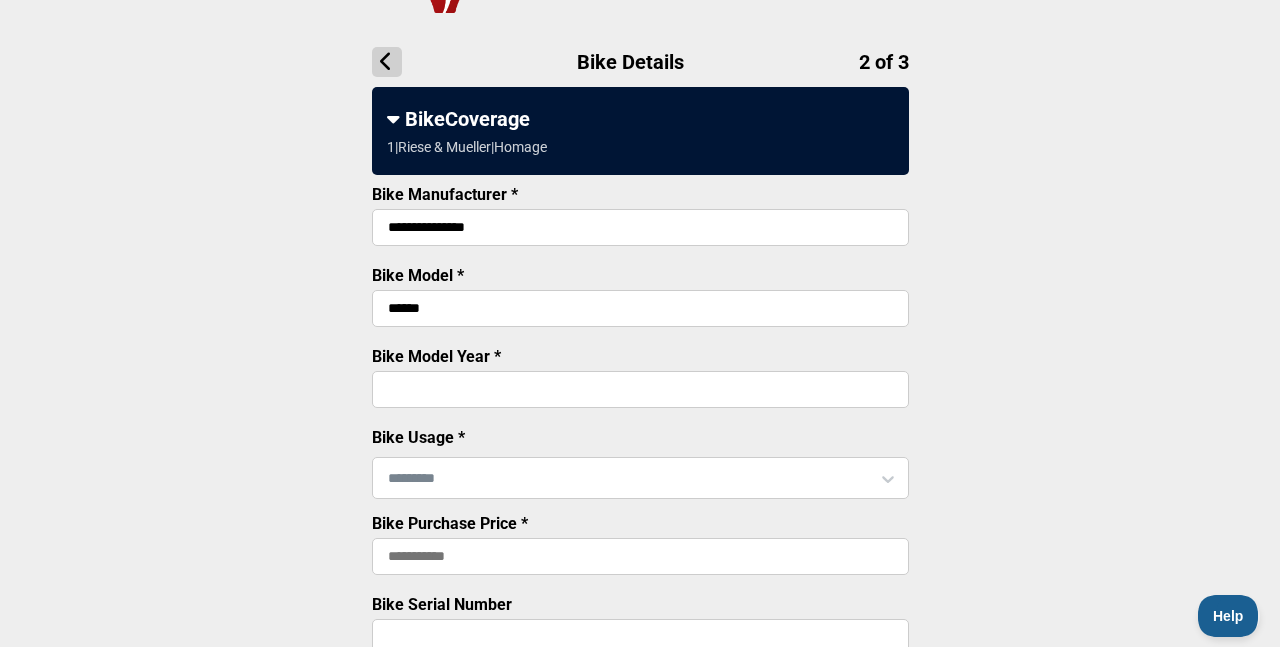 type on "****" 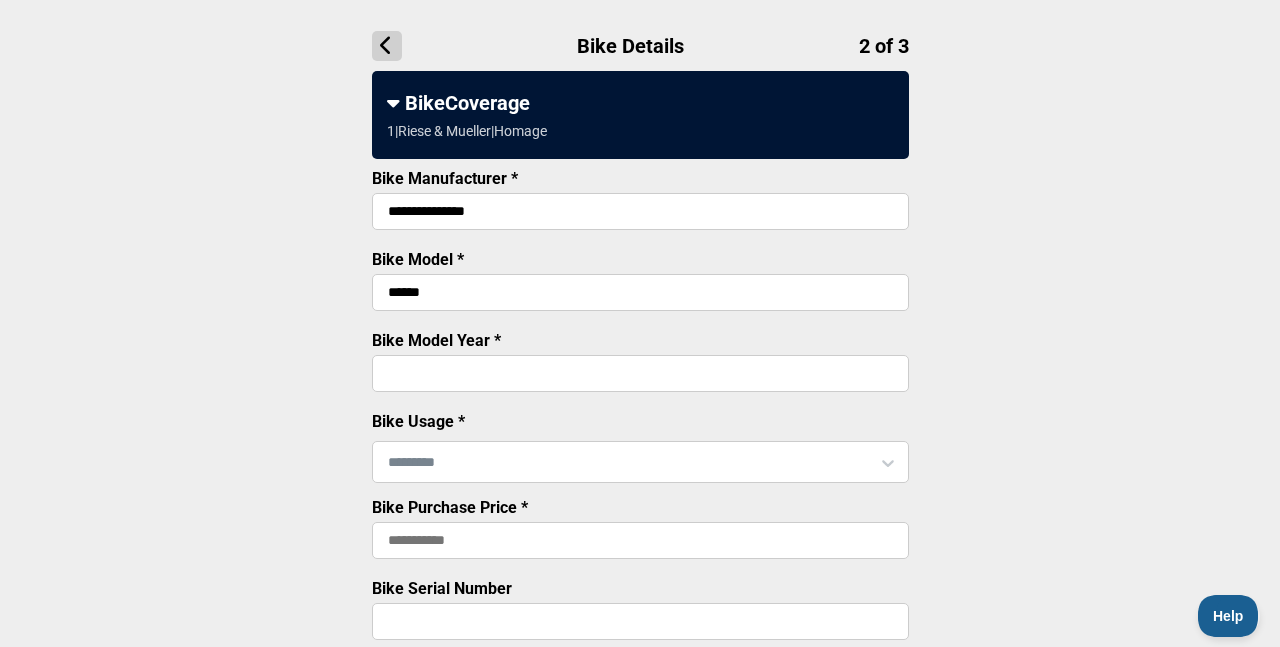 click at bounding box center (640, 462) 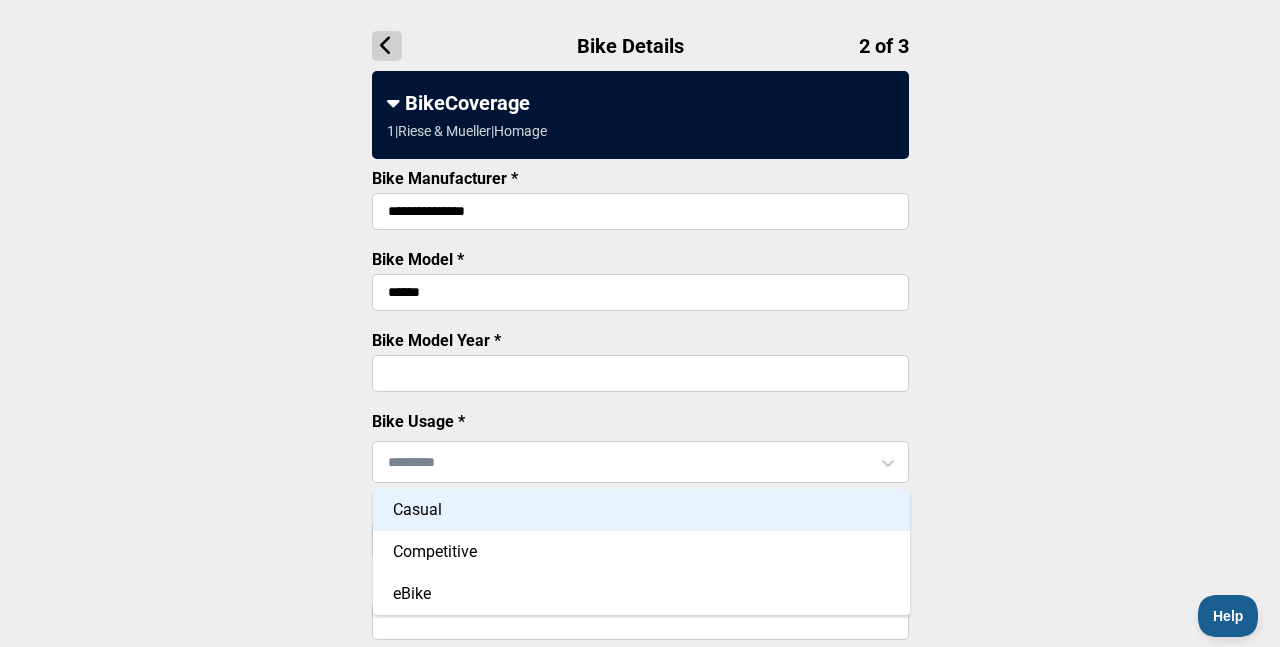 click on "Casual" at bounding box center [641, 510] 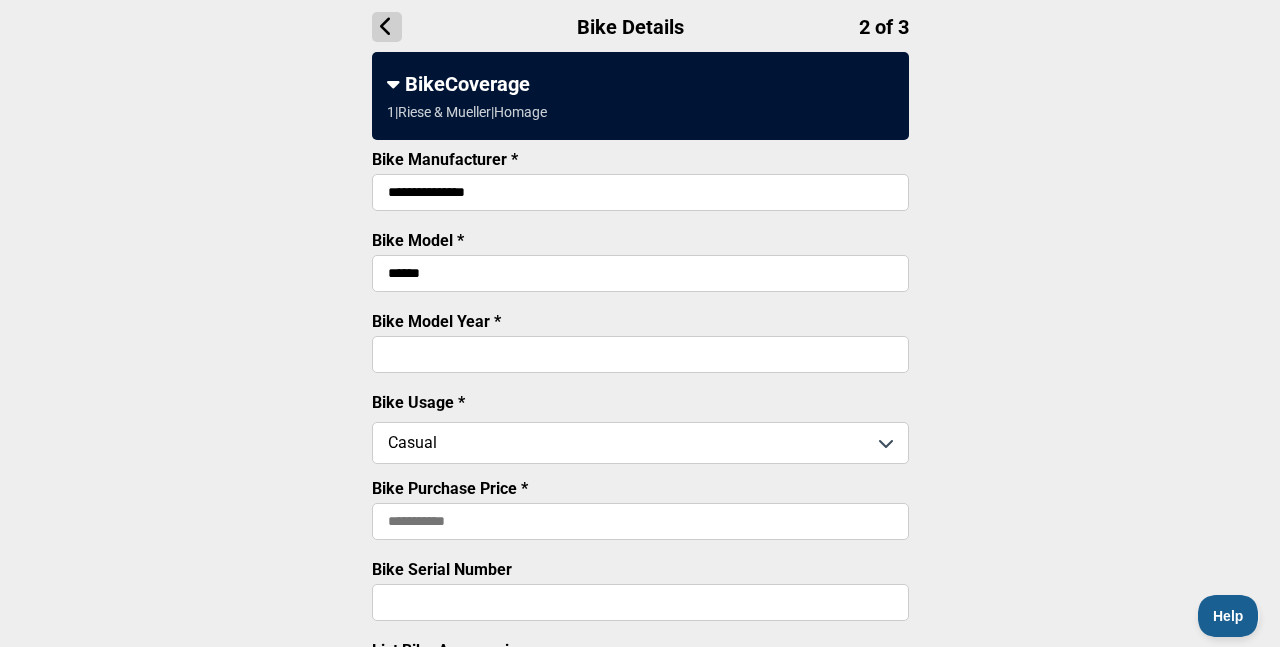 scroll, scrollTop: 188, scrollLeft: 0, axis: vertical 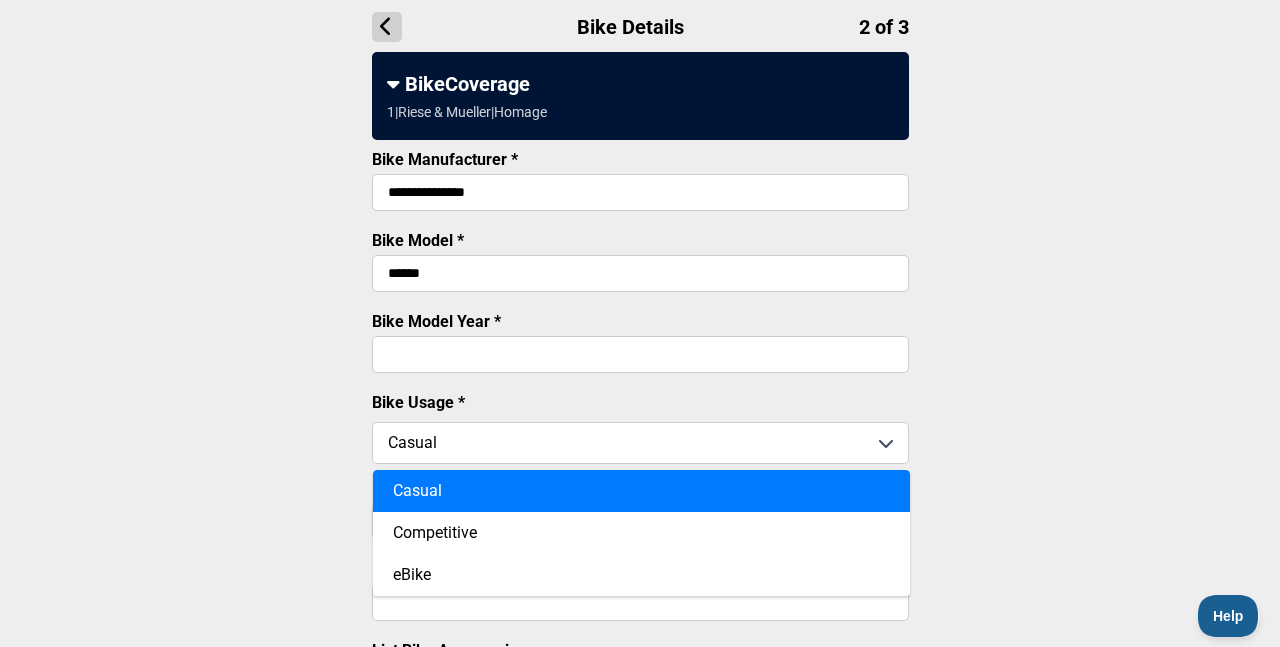 click on "eBike" at bounding box center (641, 575) 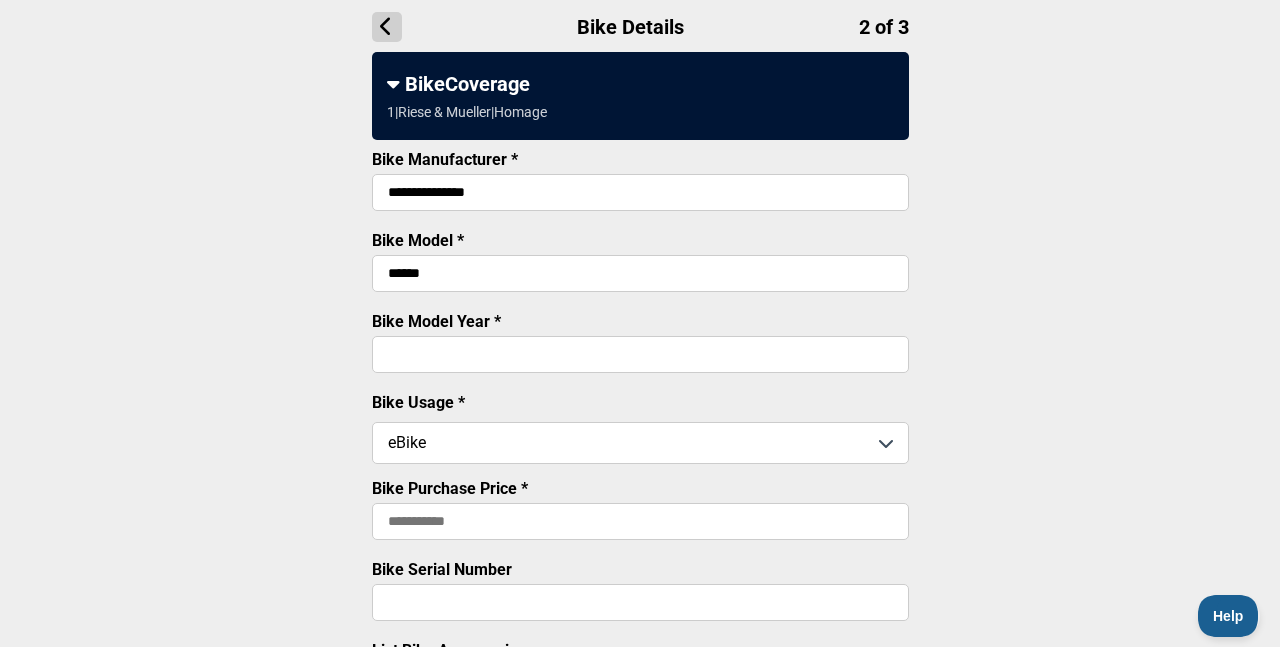 click on "Bike Purchase Price   *" at bounding box center [640, 521] 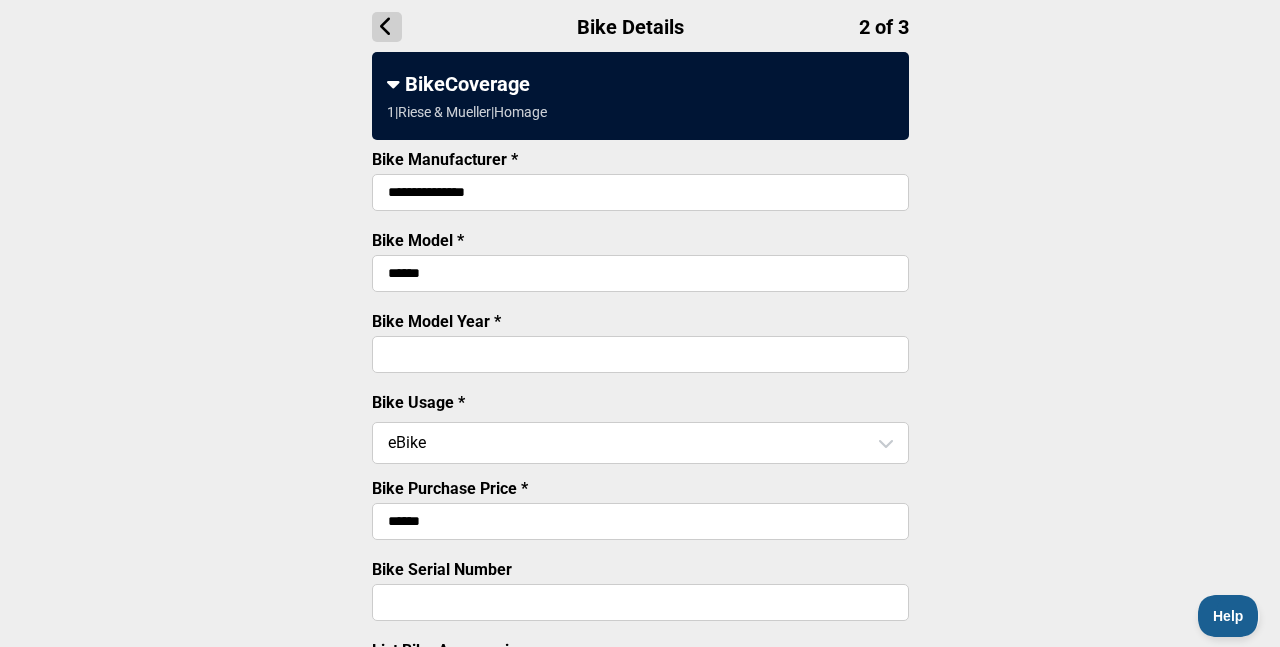 type on "*******" 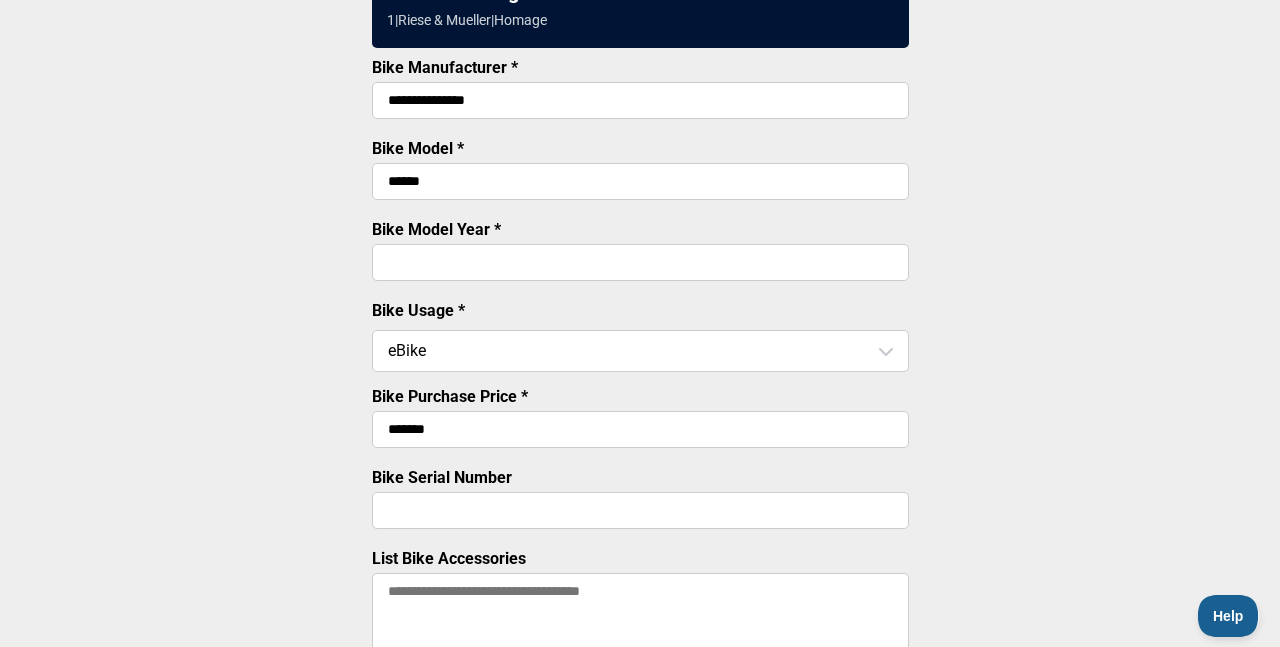 scroll, scrollTop: 301, scrollLeft: 0, axis: vertical 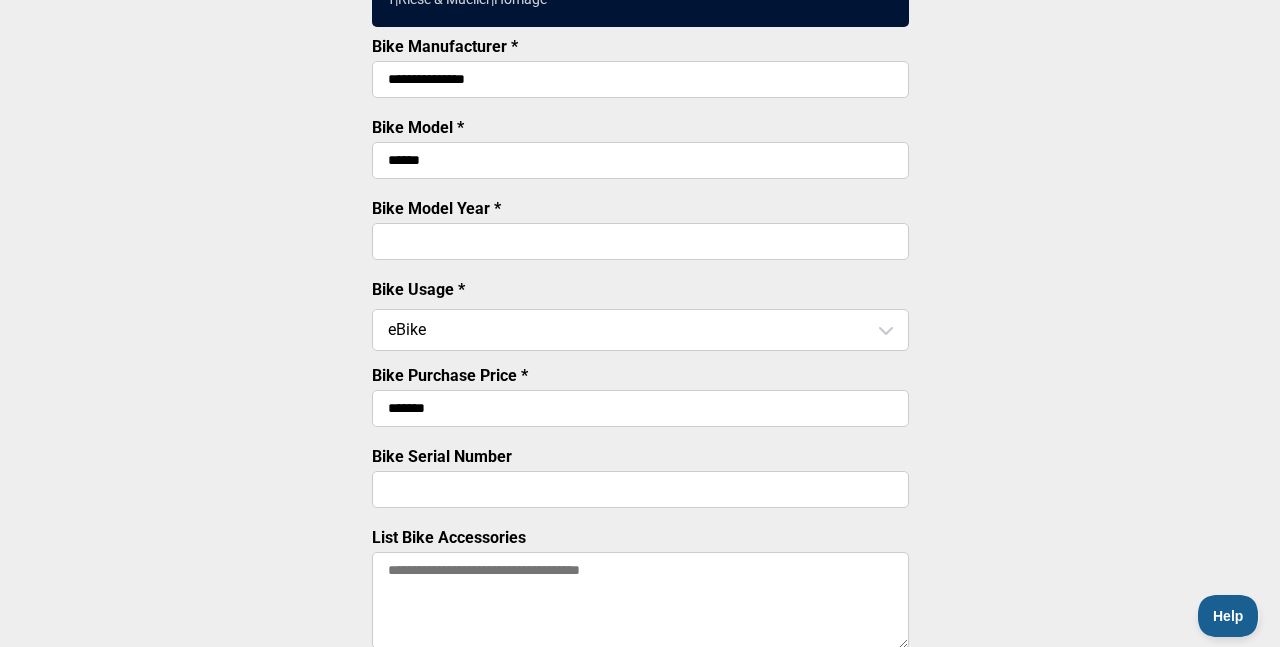 click on "Bike Serial Number" at bounding box center (640, 489) 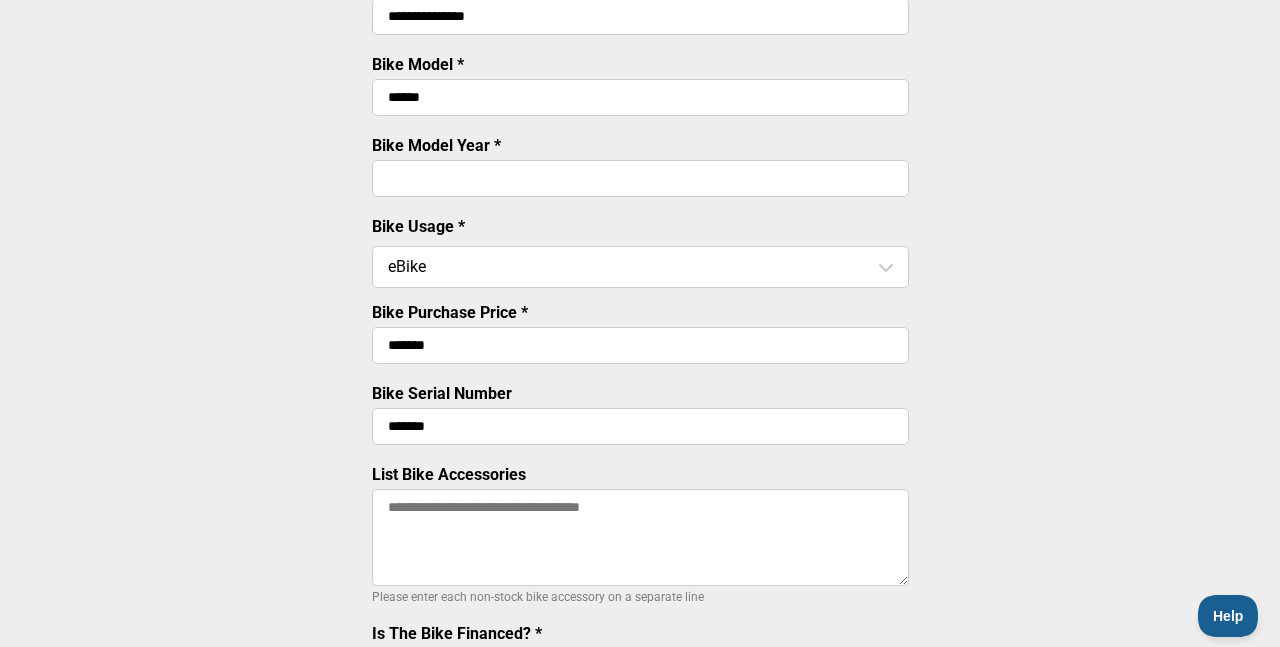 scroll, scrollTop: 418, scrollLeft: 0, axis: vertical 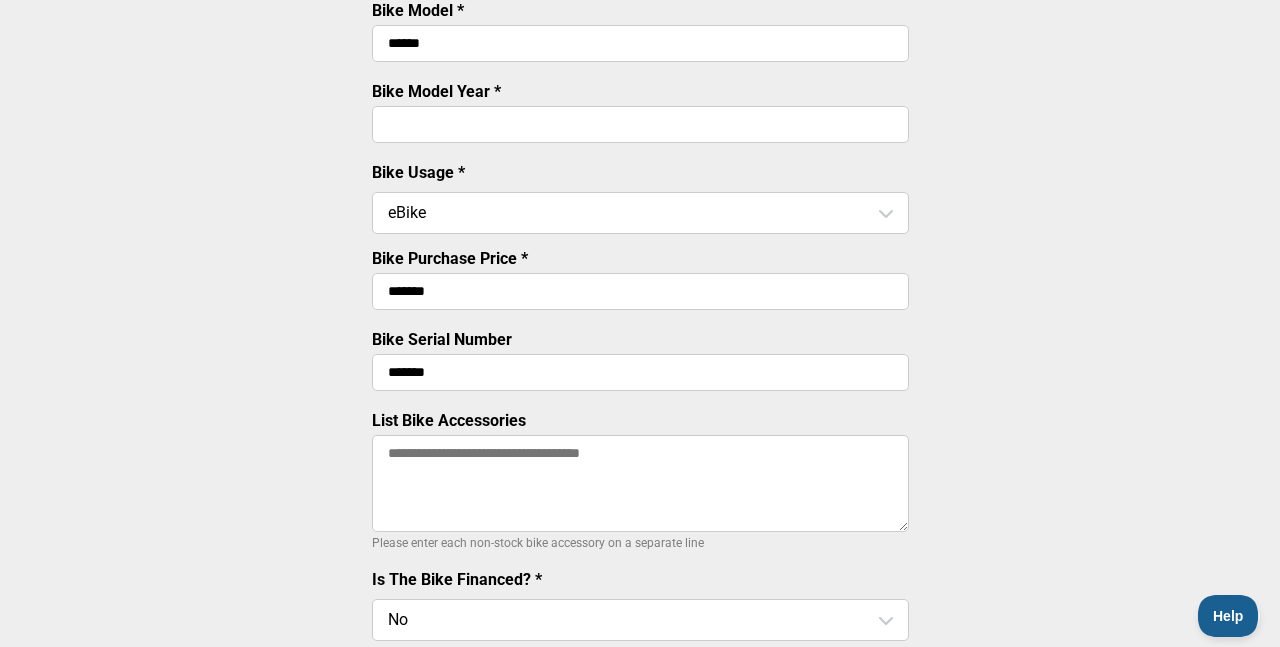 type on "*******" 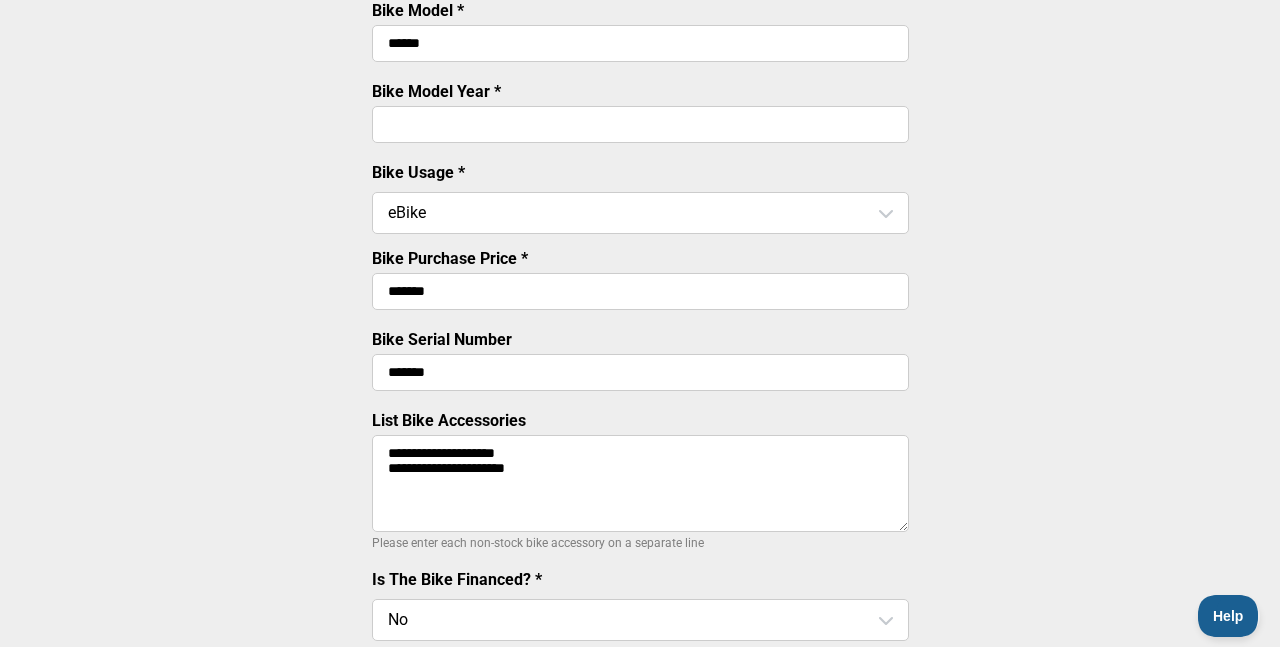 click on "[PERSONAL_INFO]" at bounding box center [640, 483] 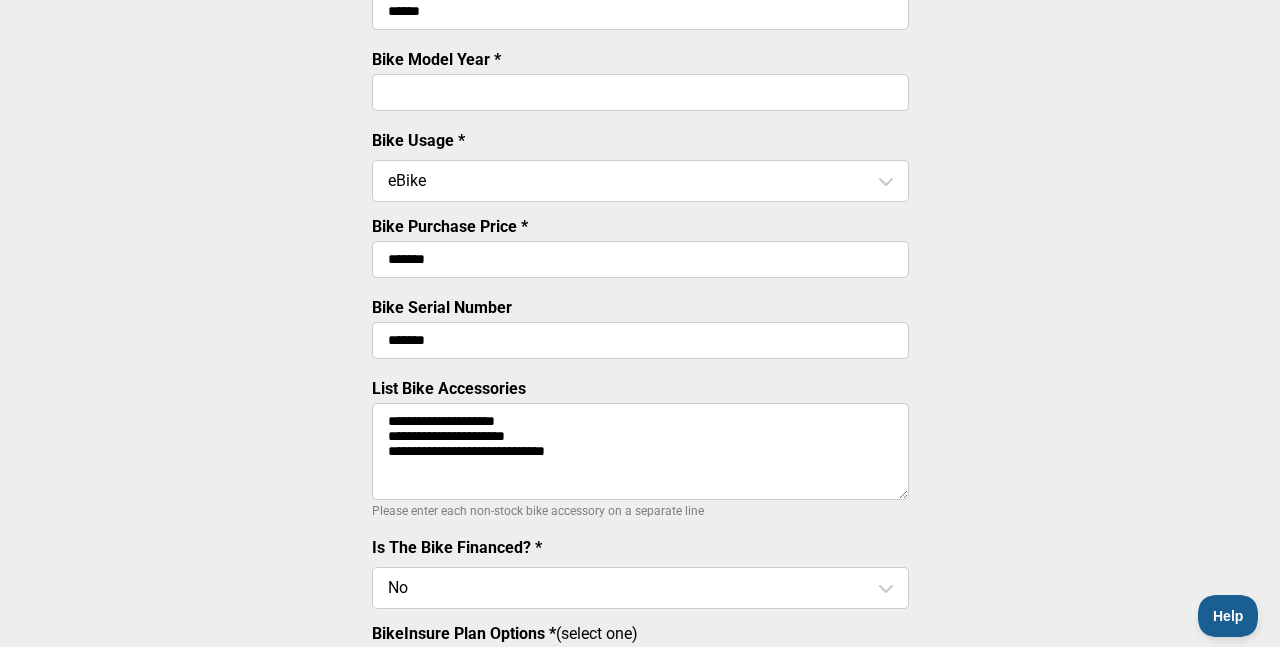 scroll, scrollTop: 452, scrollLeft: 0, axis: vertical 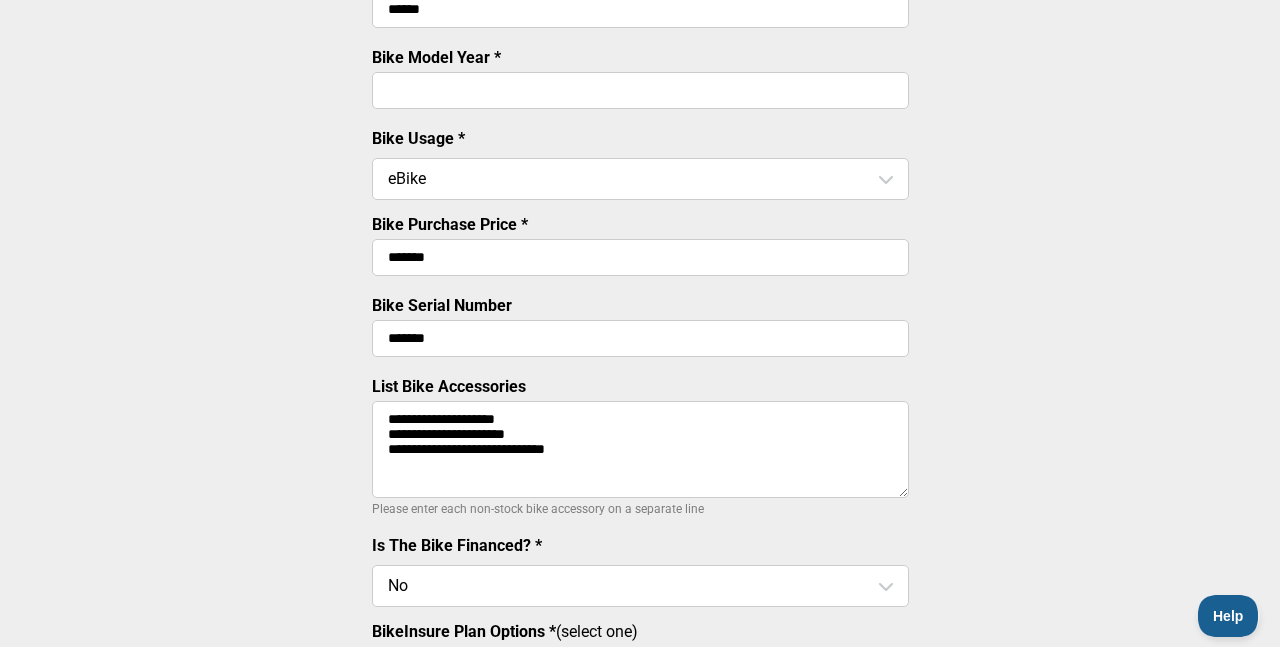 click on "[PERSONAL_INFO]
[PERSONAL_INFO]" at bounding box center [640, 449] 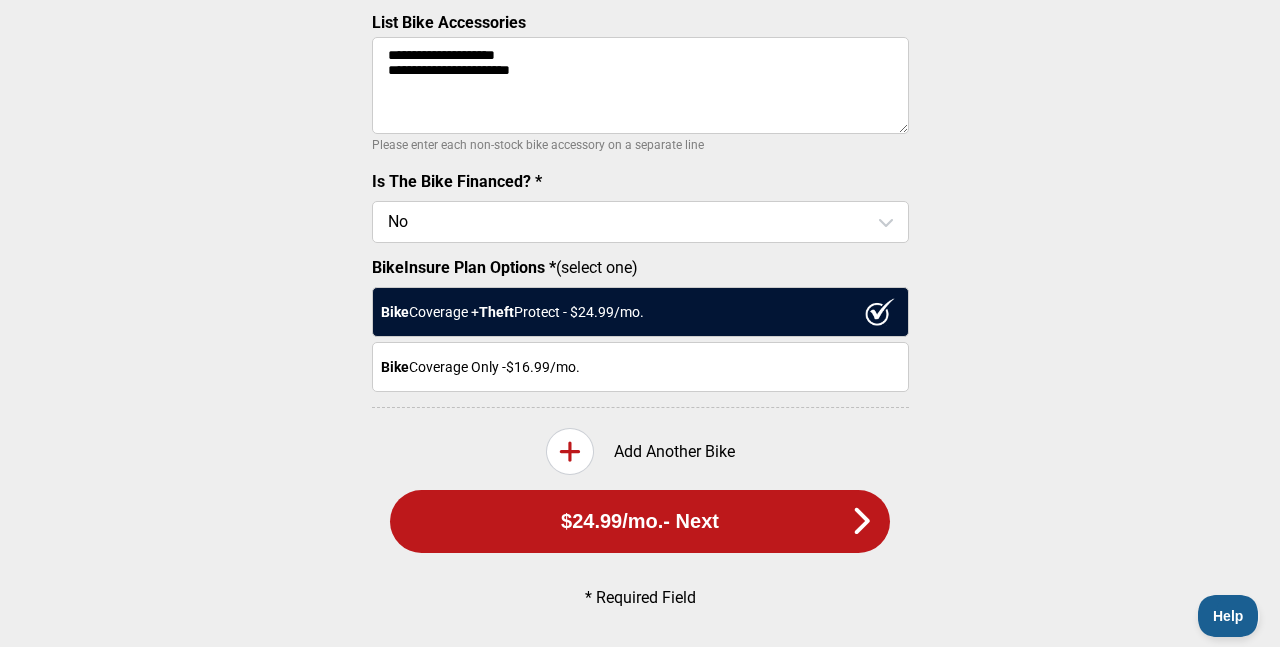 scroll, scrollTop: 819, scrollLeft: 0, axis: vertical 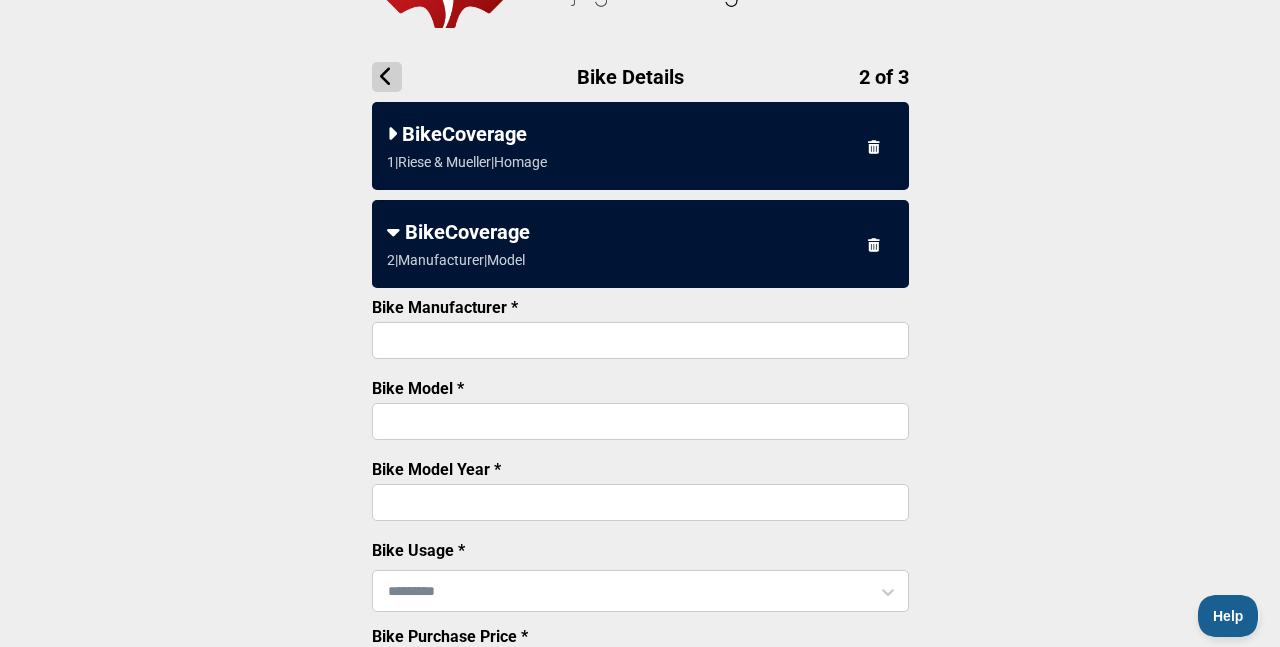 click on "Bike Manufacturer   *" at bounding box center (640, 340) 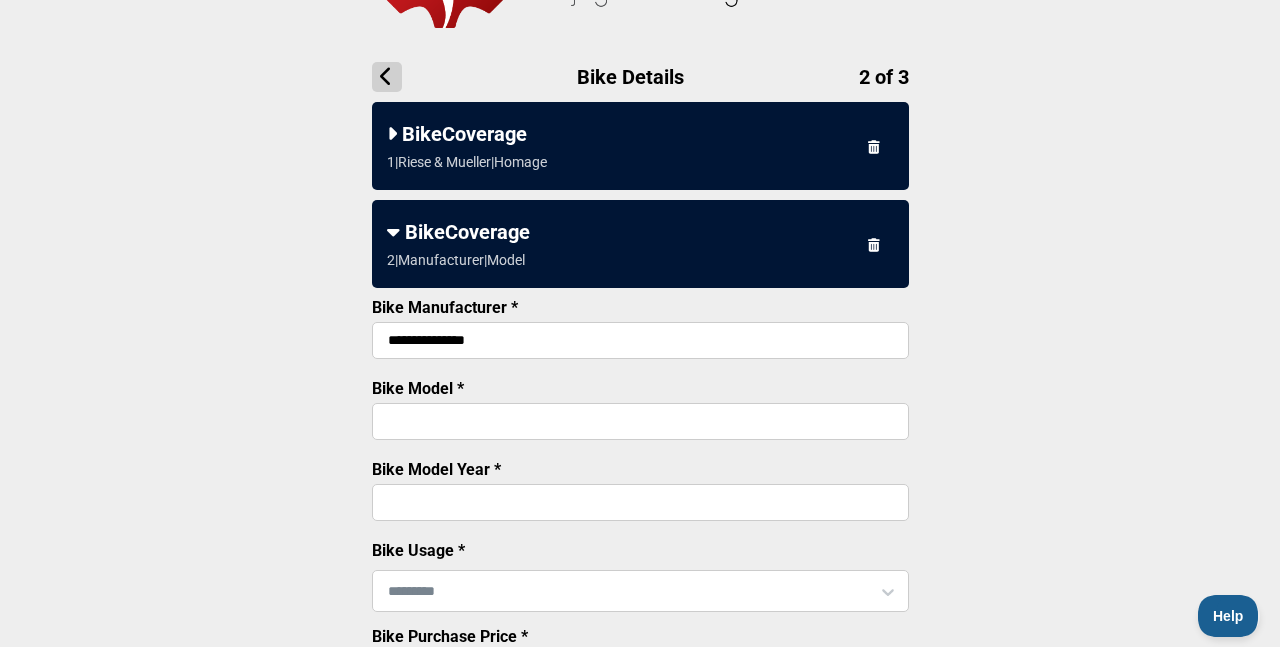 type on "**********" 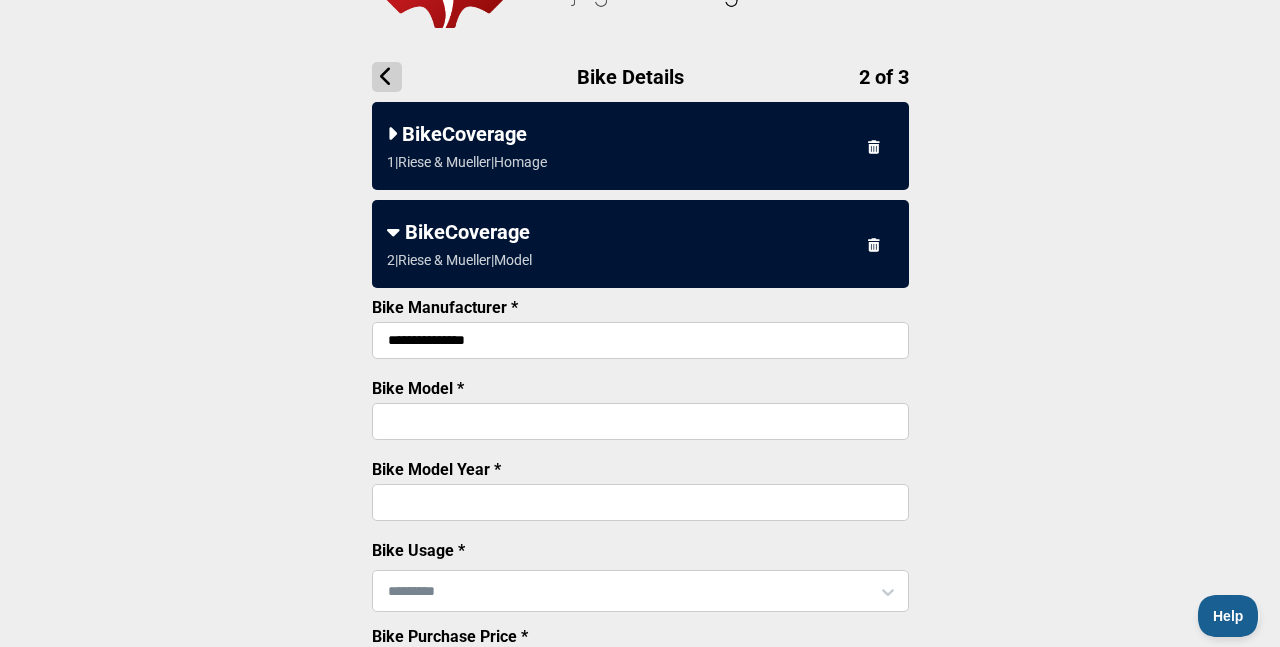 click on "Bike Model   *" at bounding box center [640, 421] 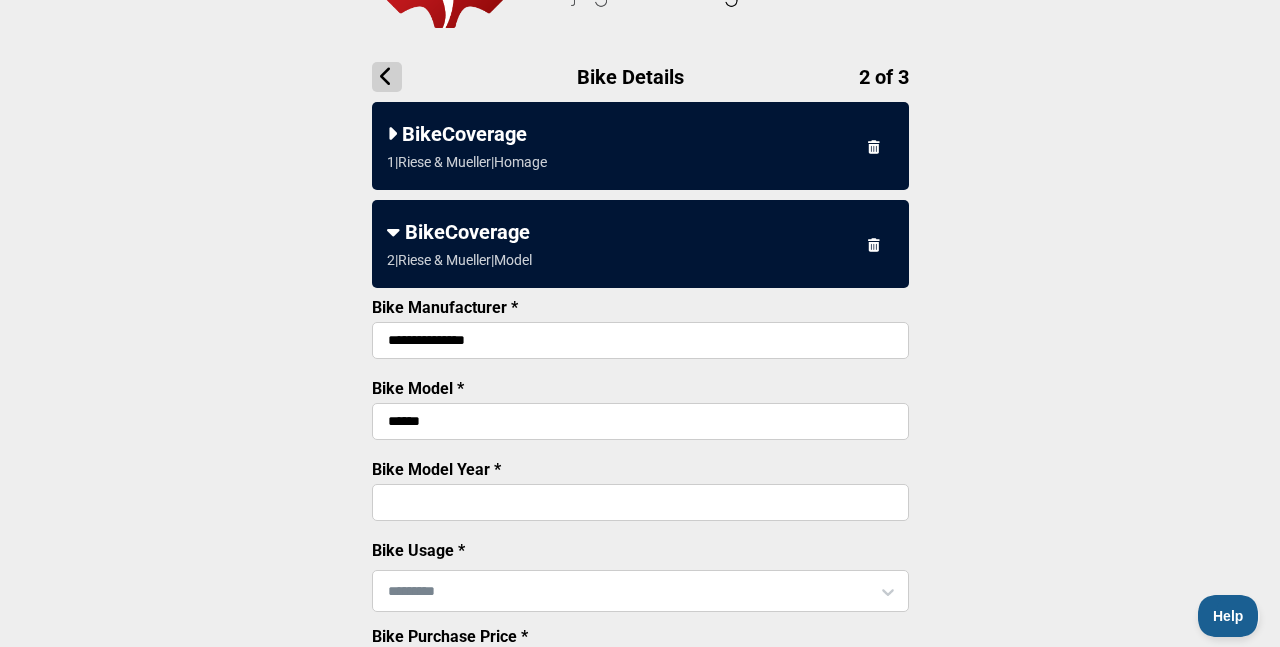 type on "******" 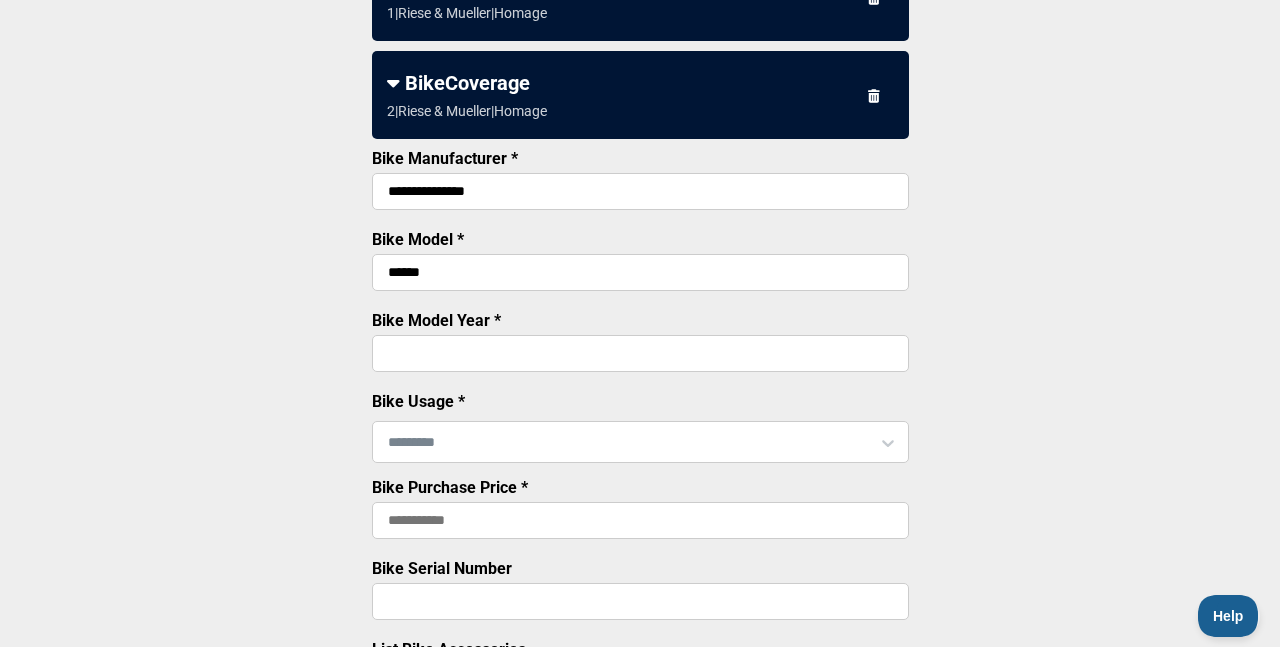 type on "****" 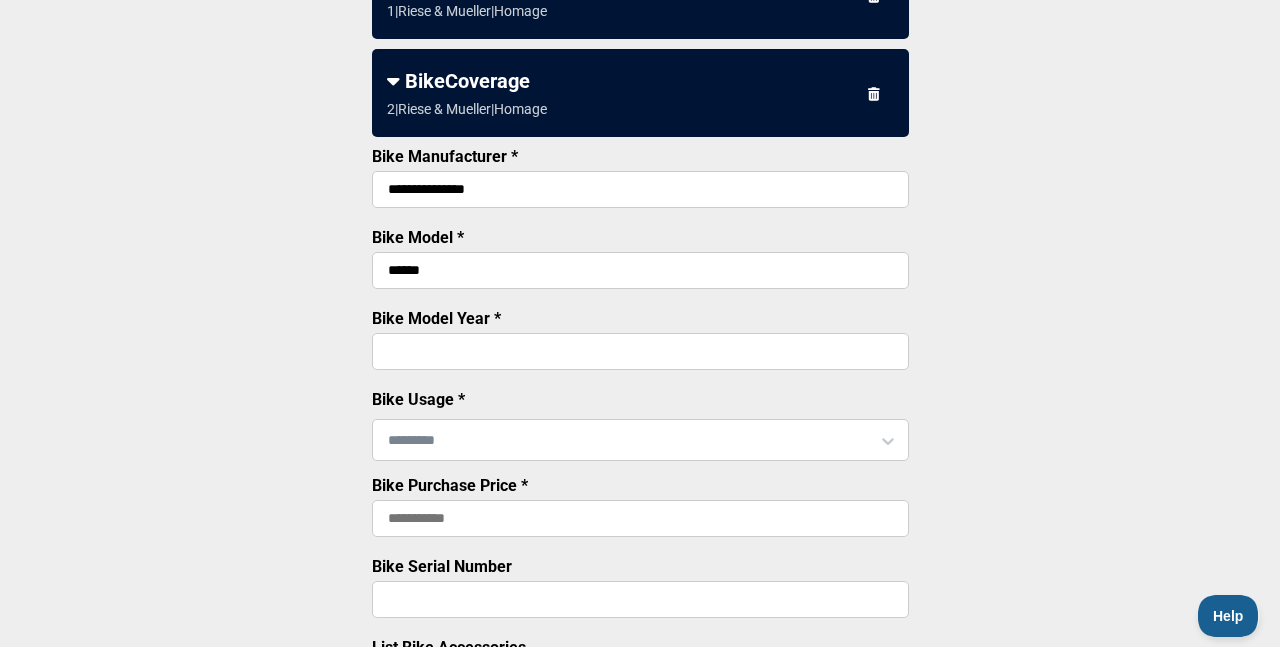 click at bounding box center [640, 440] 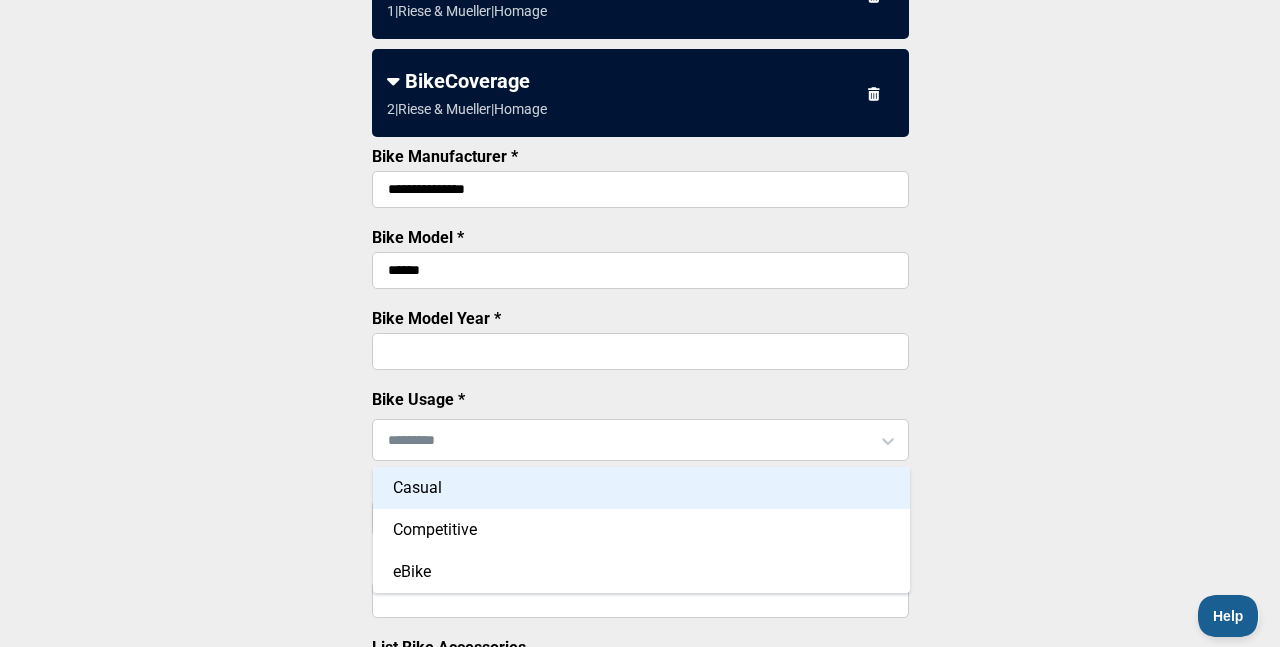 click on "eBike" at bounding box center [641, 572] 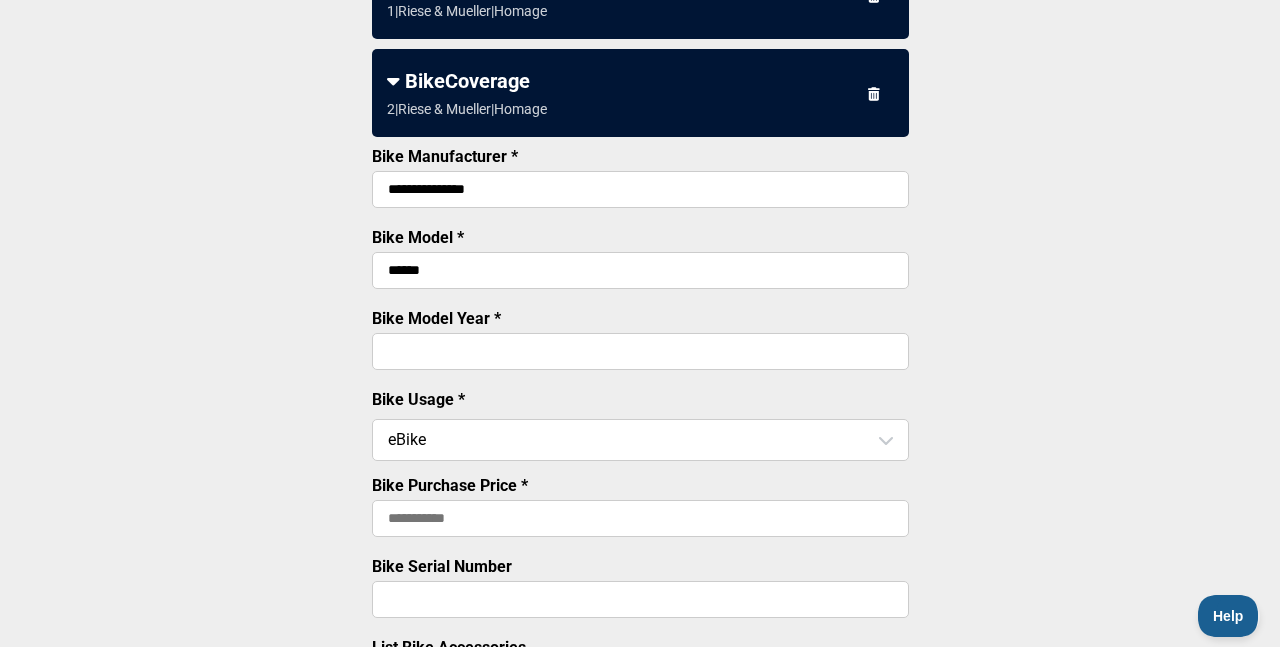 click on "Bike Purchase Price   *" at bounding box center [640, 518] 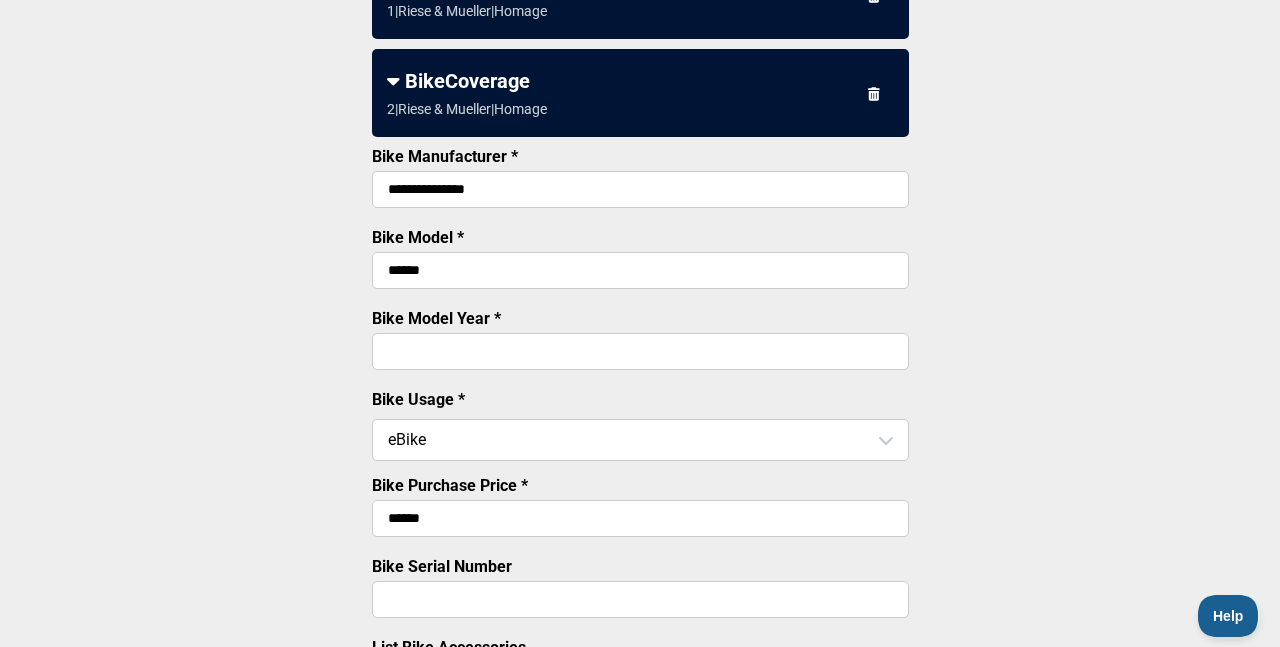 type on "*******" 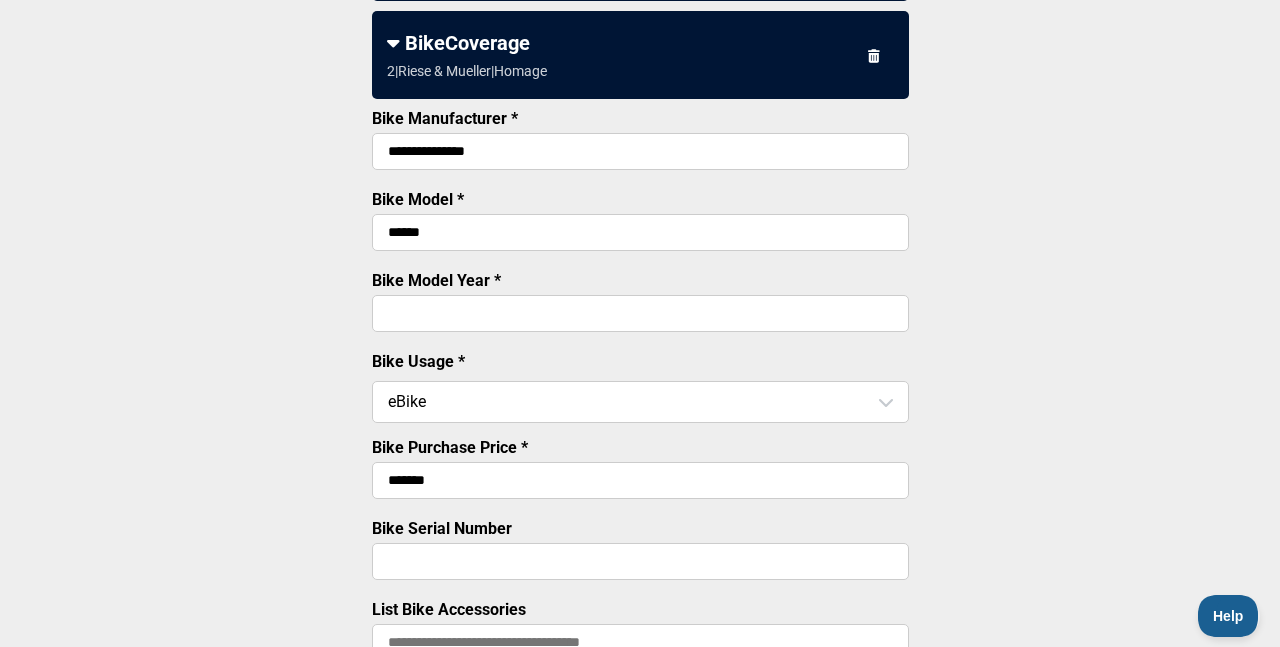scroll, scrollTop: 422, scrollLeft: 0, axis: vertical 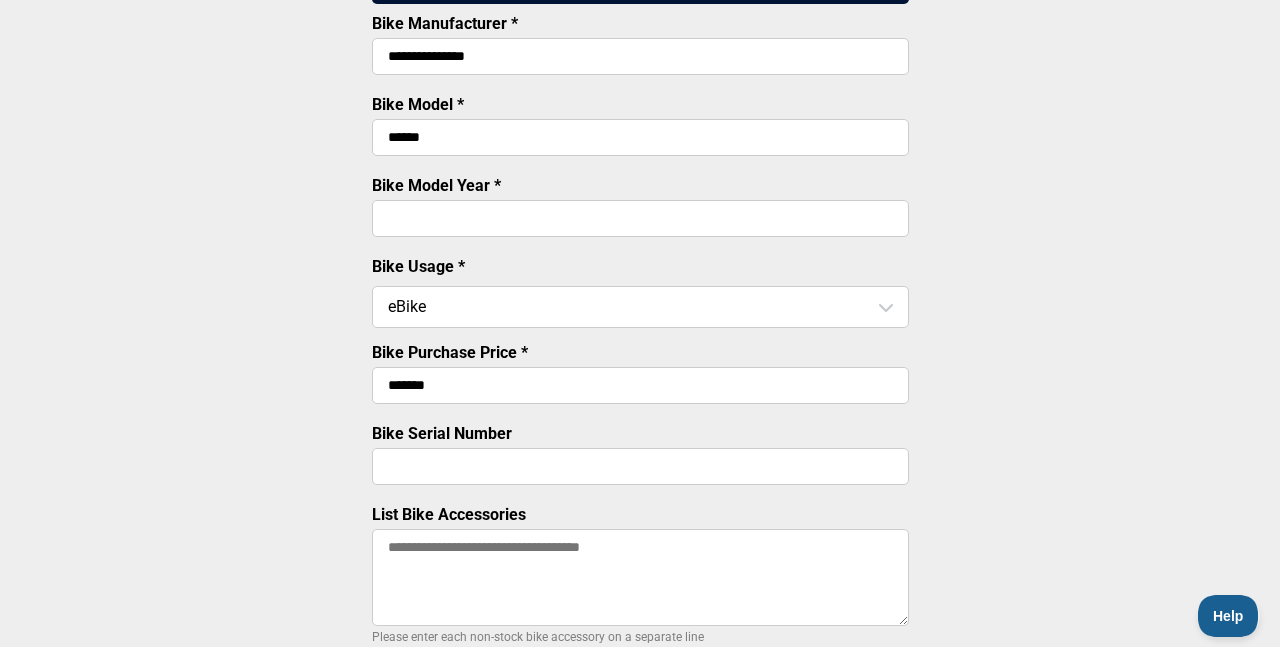 click on "Bike Serial Number" at bounding box center [640, 466] 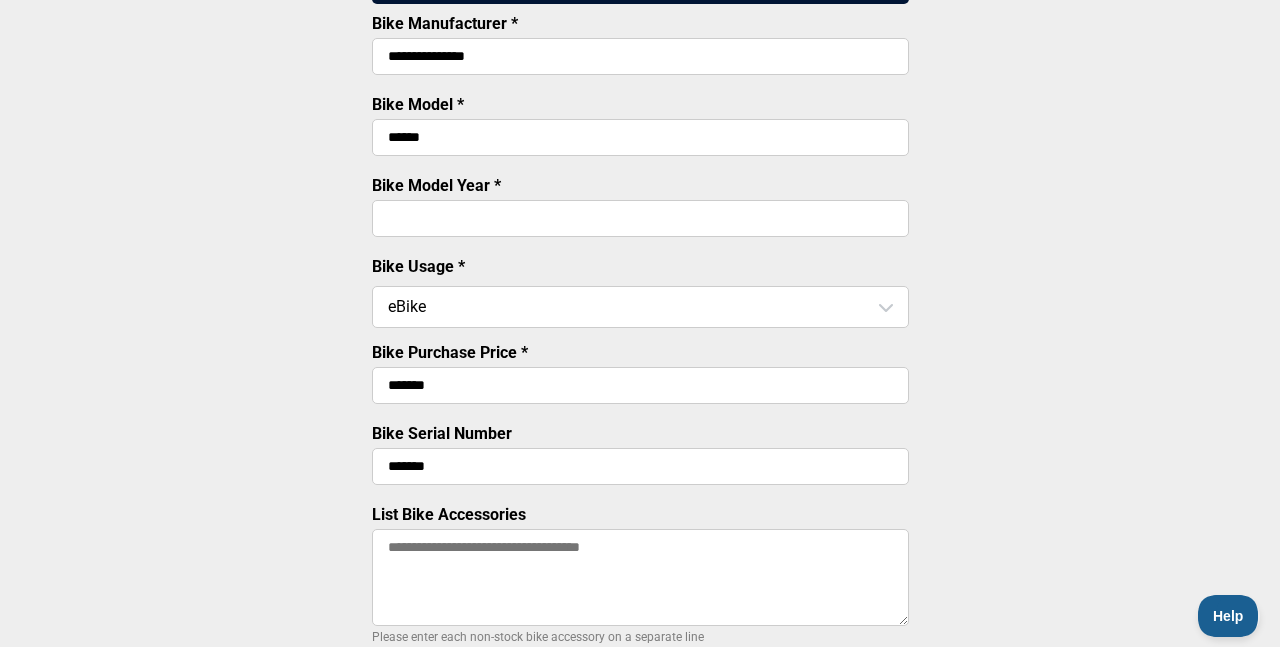 type on "*******" 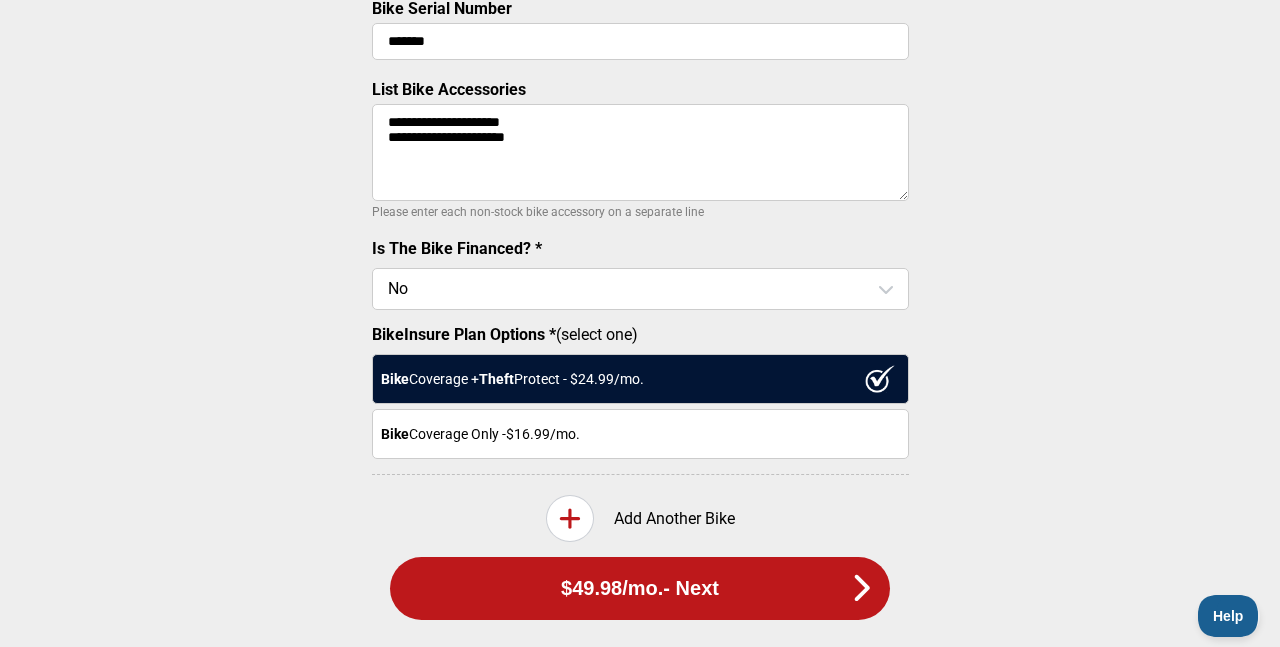 scroll, scrollTop: 855, scrollLeft: 0, axis: vertical 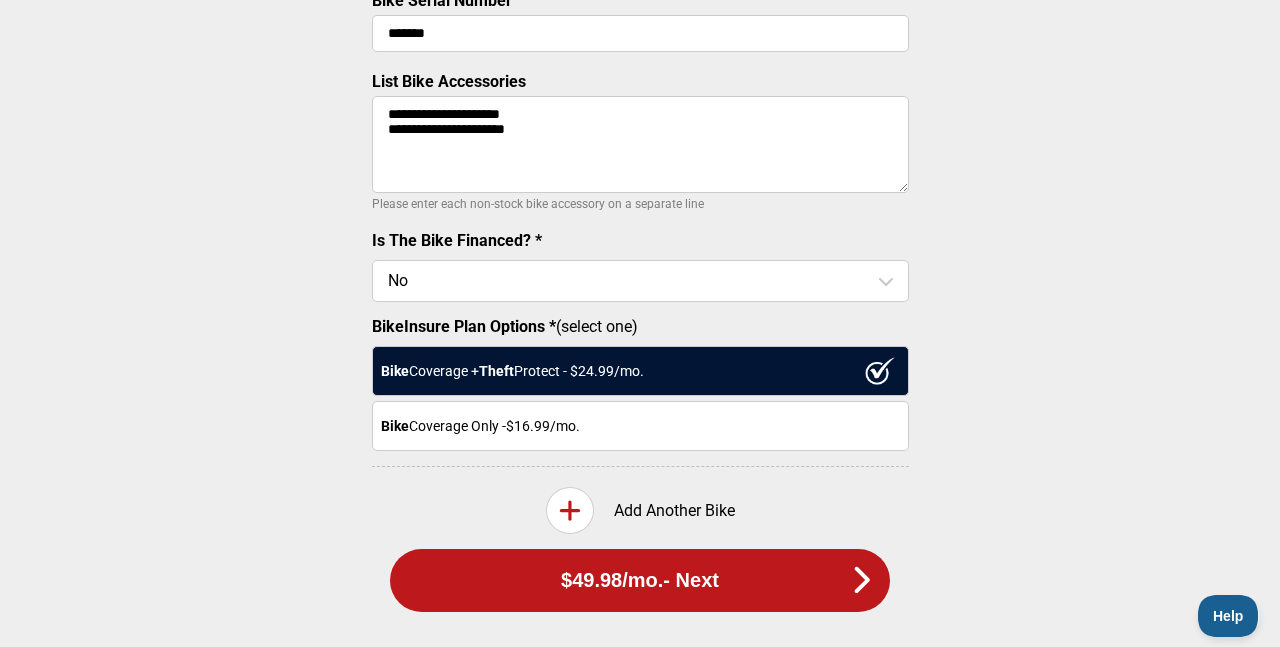 type on "[PERSONAL_INFO]" 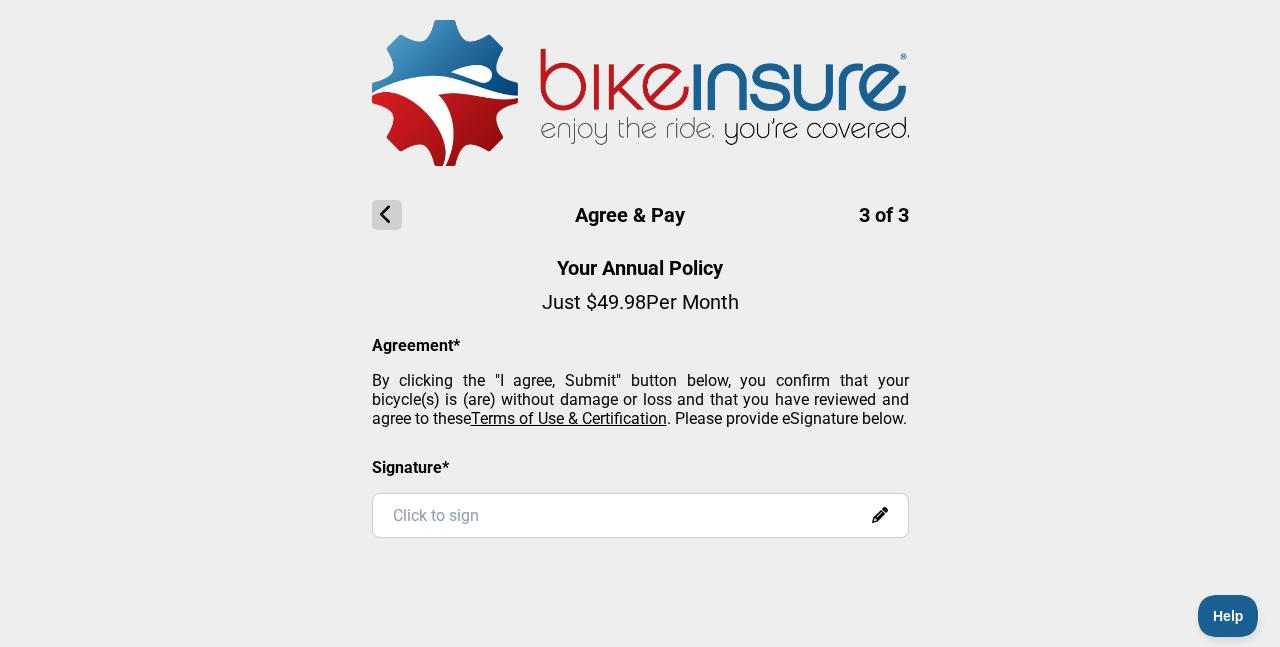 scroll, scrollTop: 0, scrollLeft: 0, axis: both 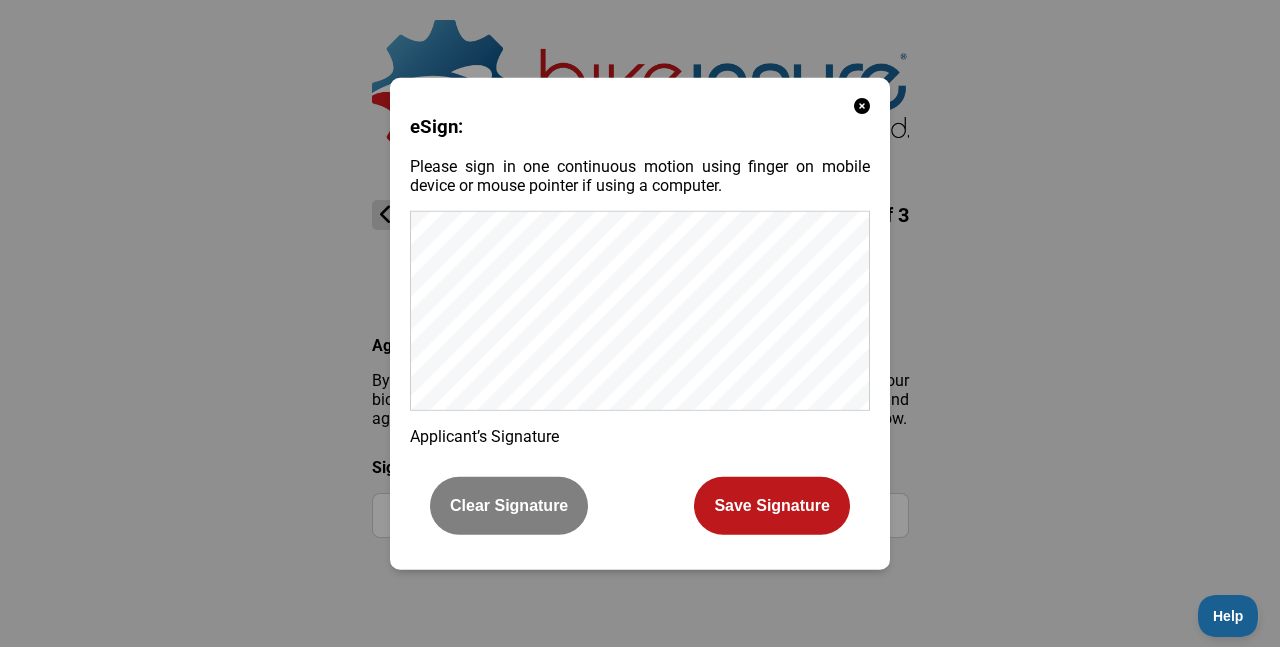 click on "Save Signature" at bounding box center [772, 506] 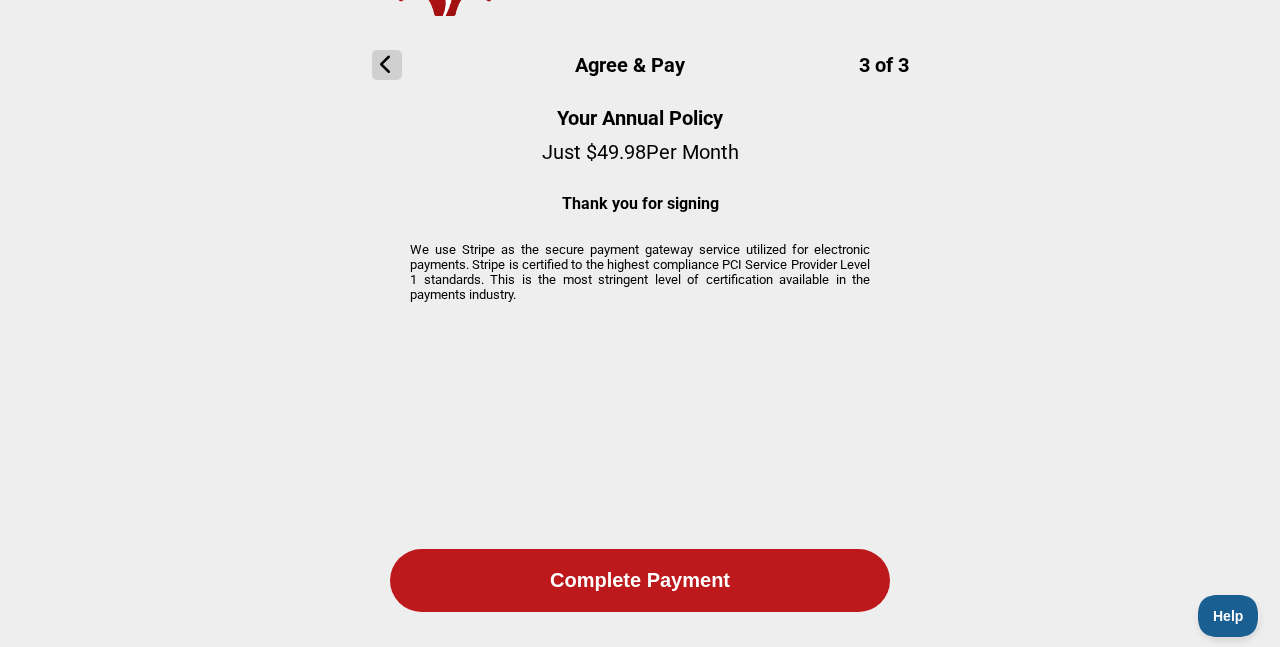 scroll, scrollTop: 151, scrollLeft: 0, axis: vertical 